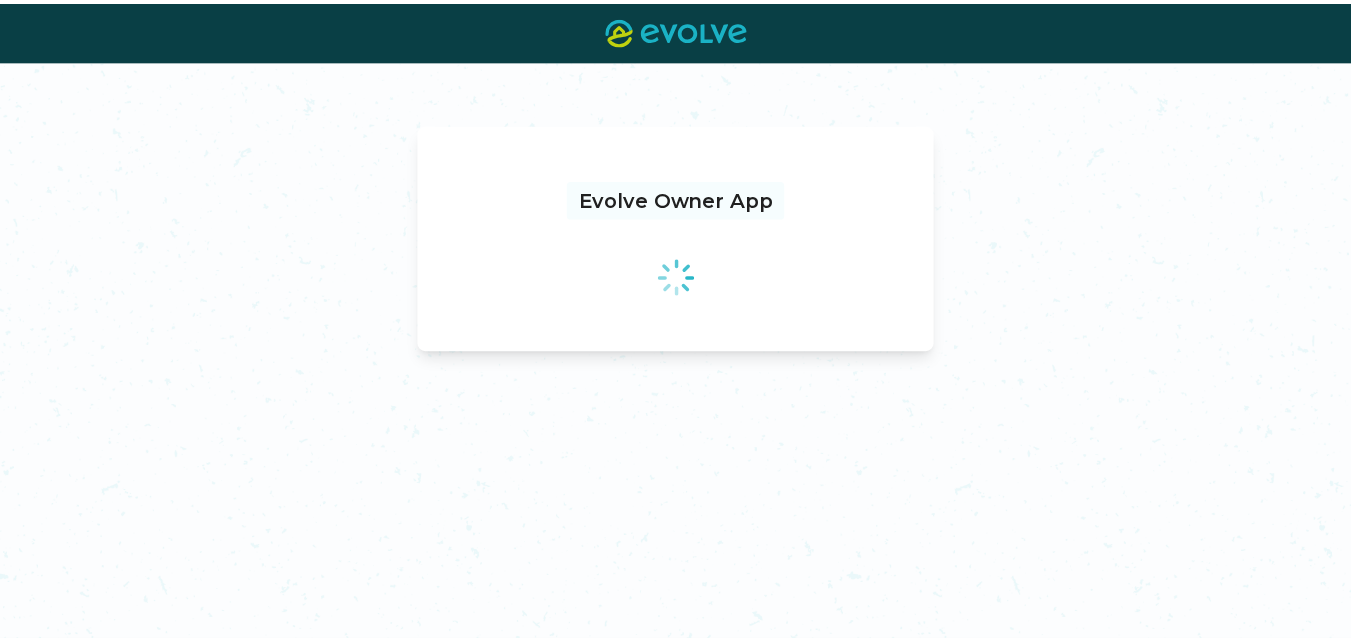 scroll, scrollTop: 0, scrollLeft: 0, axis: both 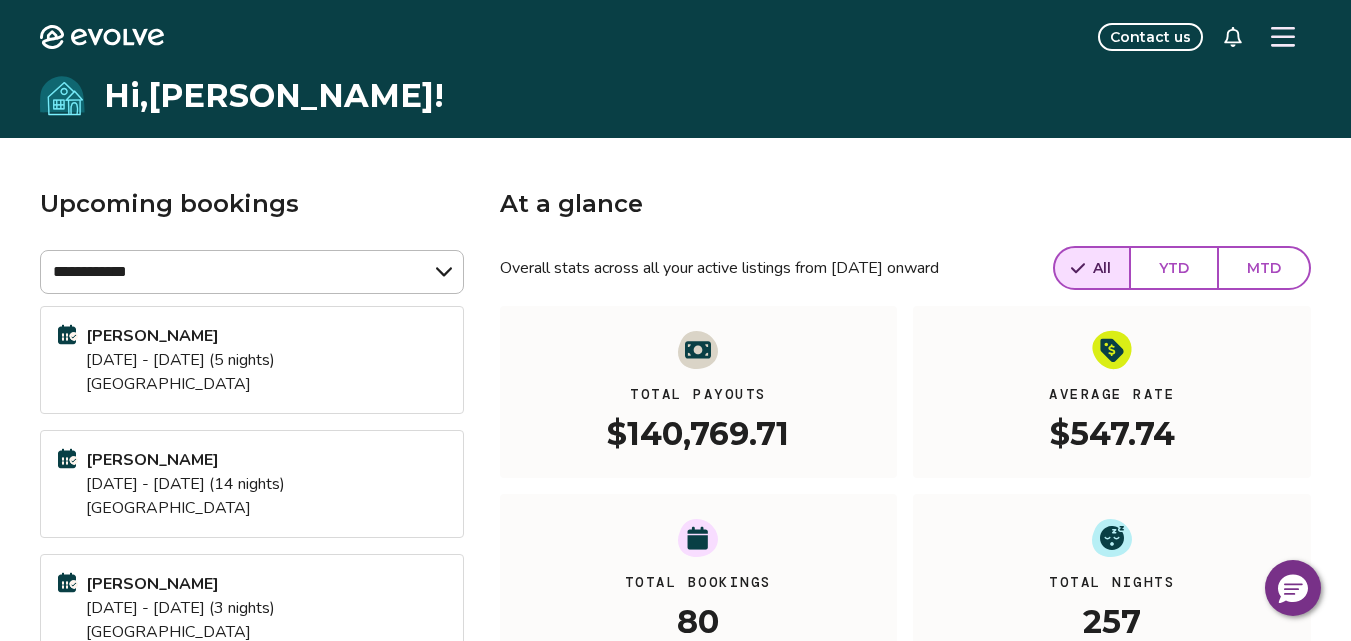 click at bounding box center (1283, 37) 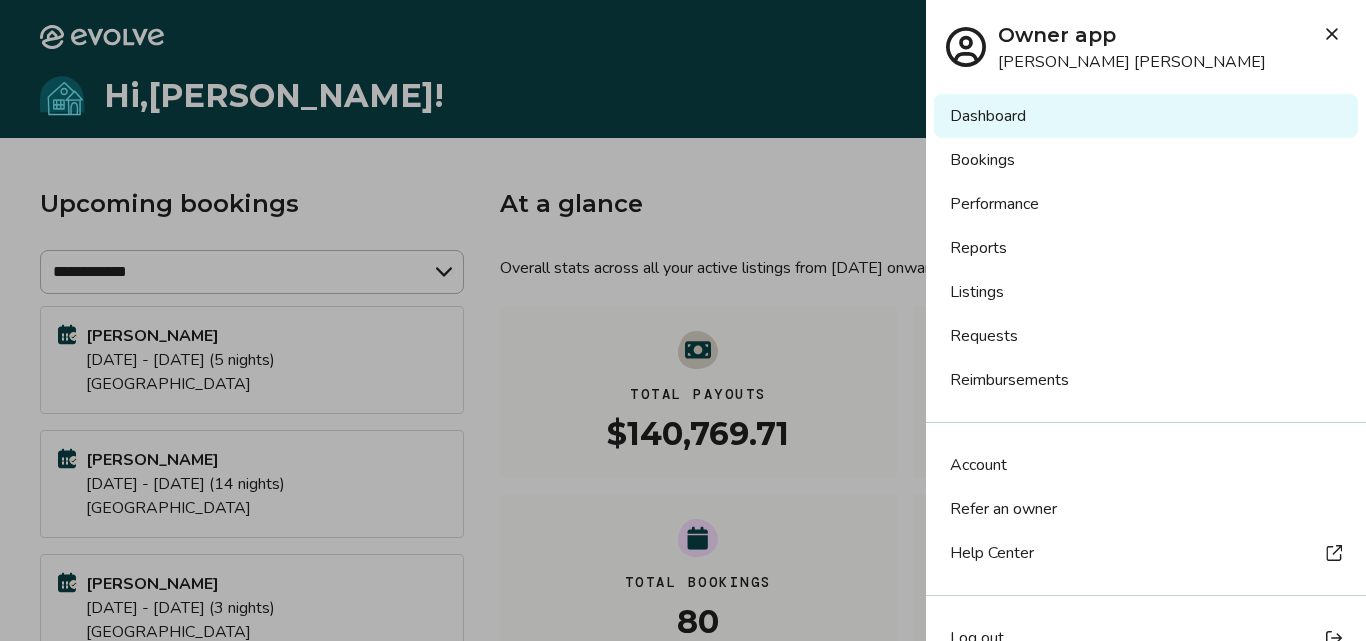 click on "Bookings" at bounding box center (1146, 160) 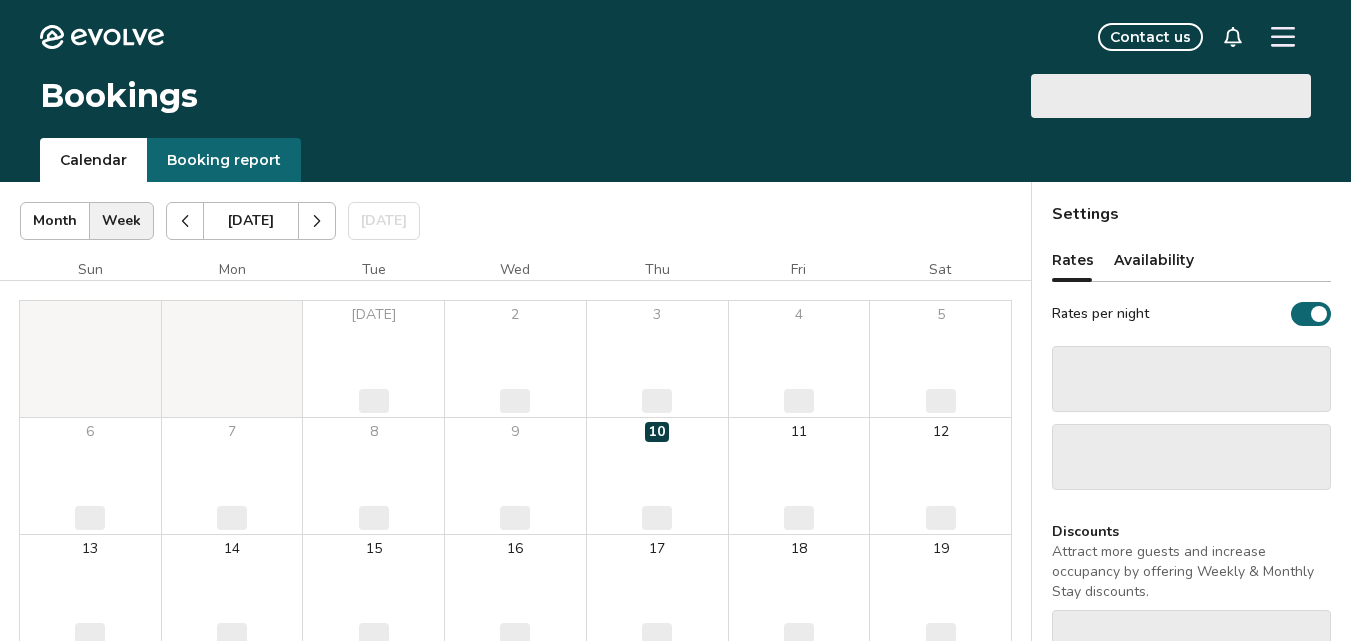 scroll, scrollTop: 0, scrollLeft: 0, axis: both 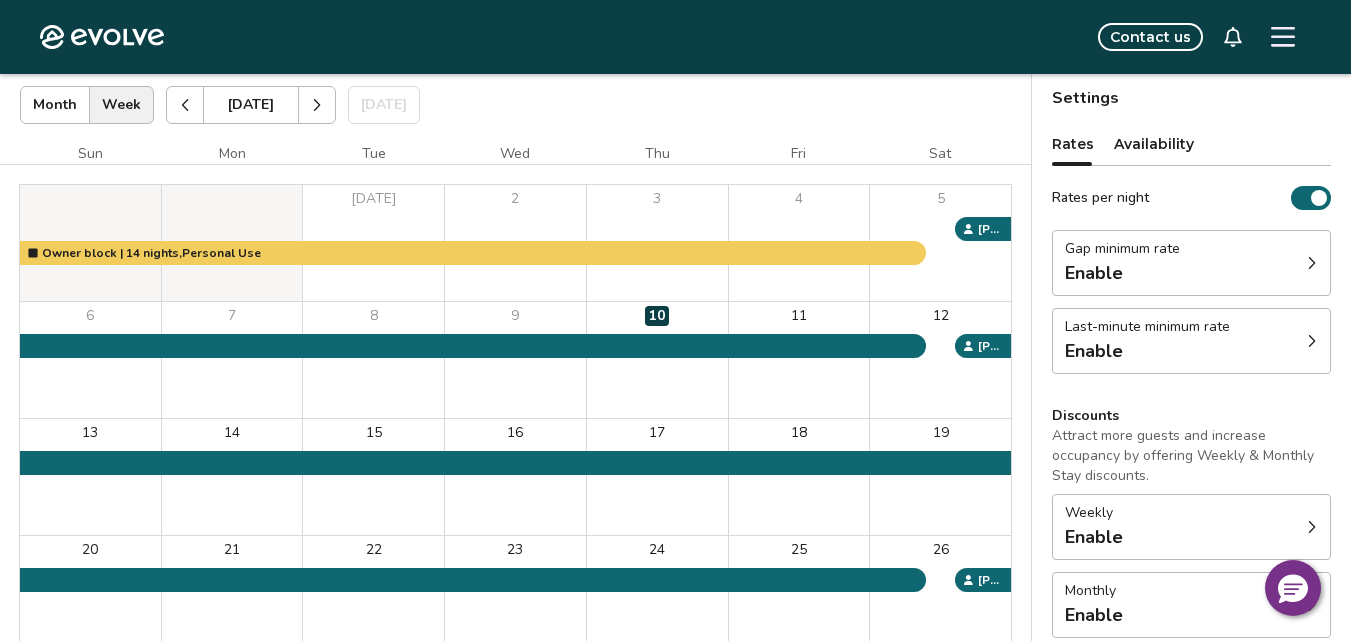 click at bounding box center [317, 105] 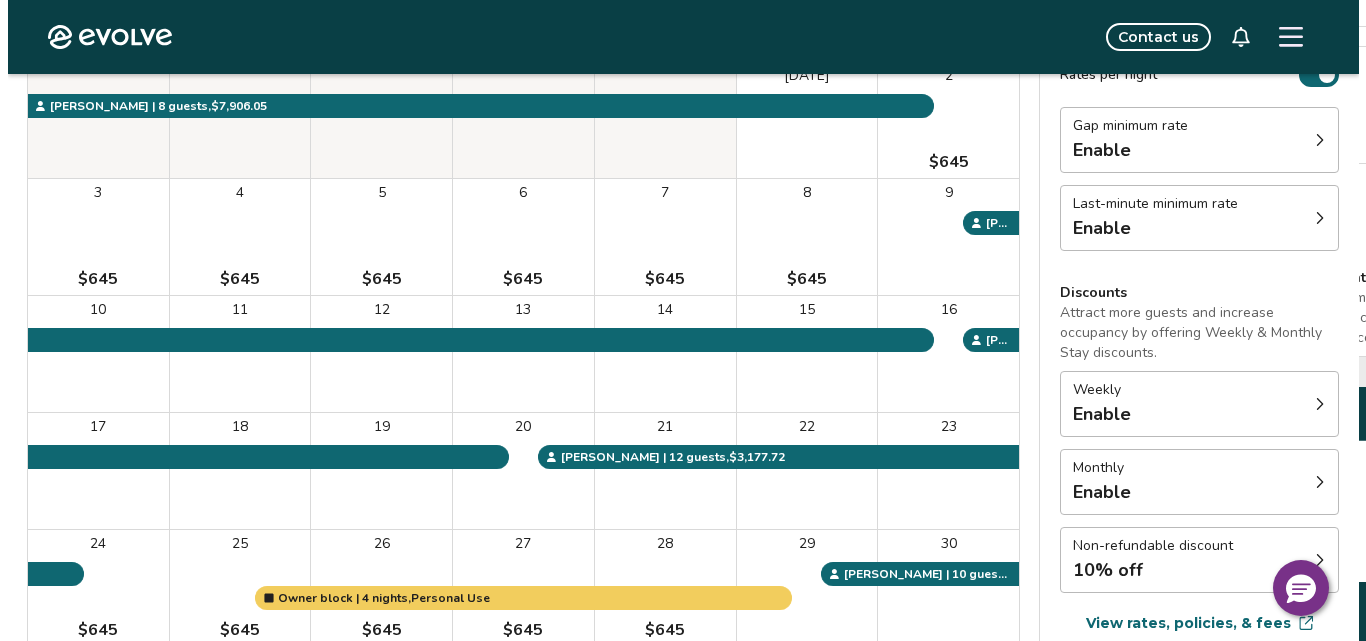 scroll, scrollTop: 84, scrollLeft: 0, axis: vertical 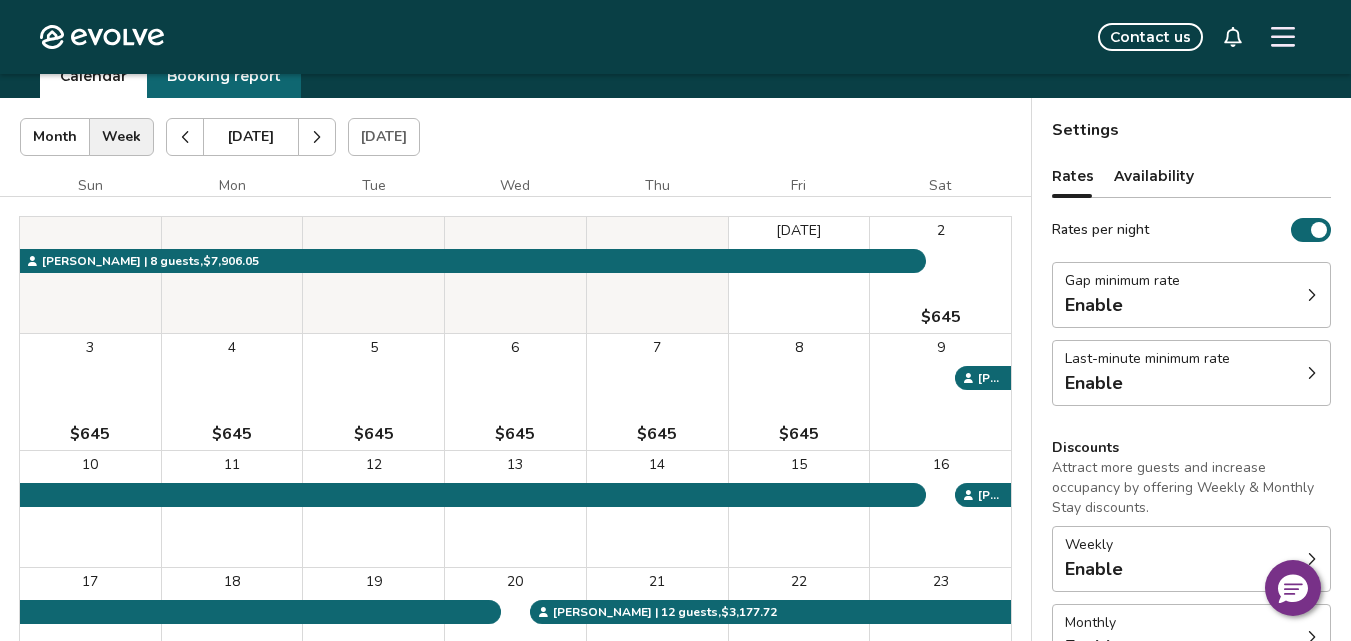 click 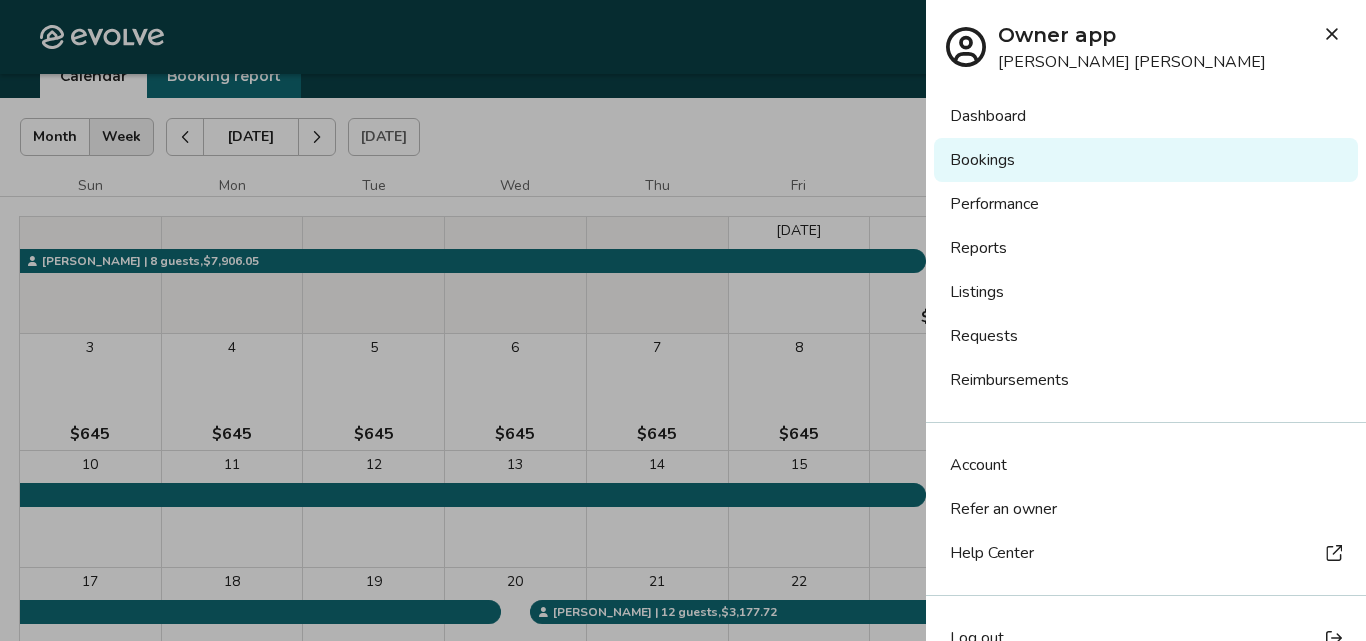 click on "Listings" at bounding box center [1146, 292] 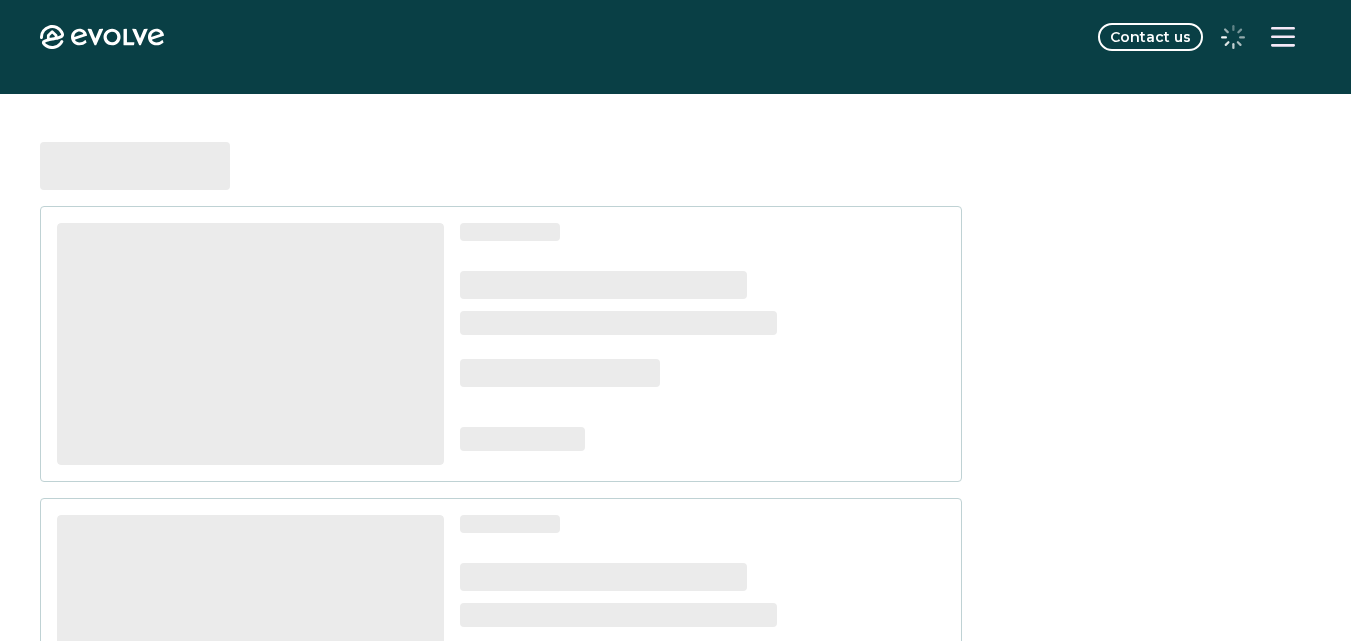 scroll, scrollTop: 0, scrollLeft: 0, axis: both 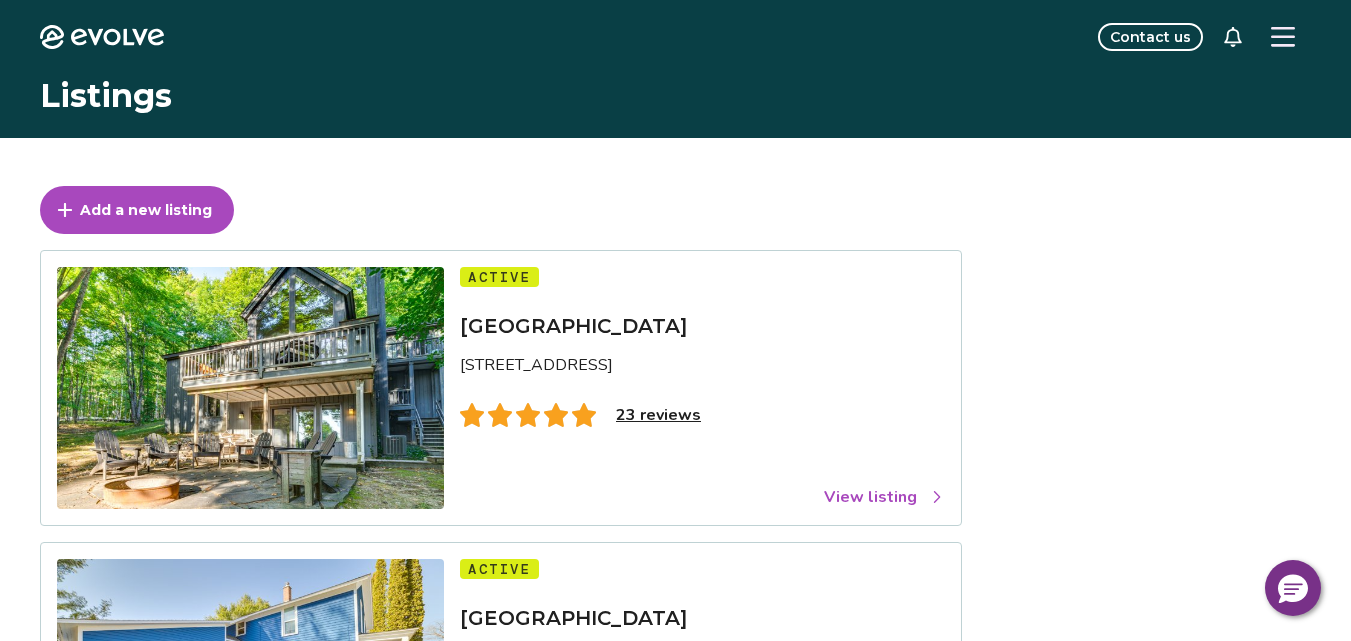 click on "23 reviews" at bounding box center (658, 415) 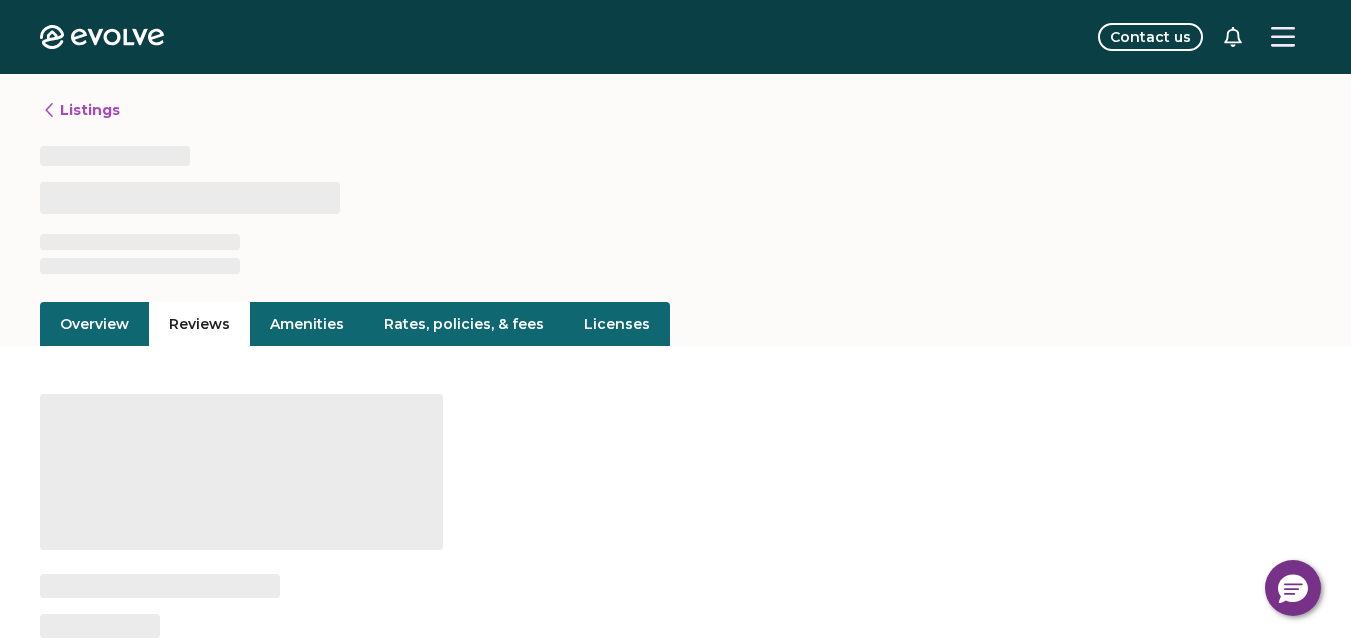 click on "Rates, policies, & fees" at bounding box center [464, 324] 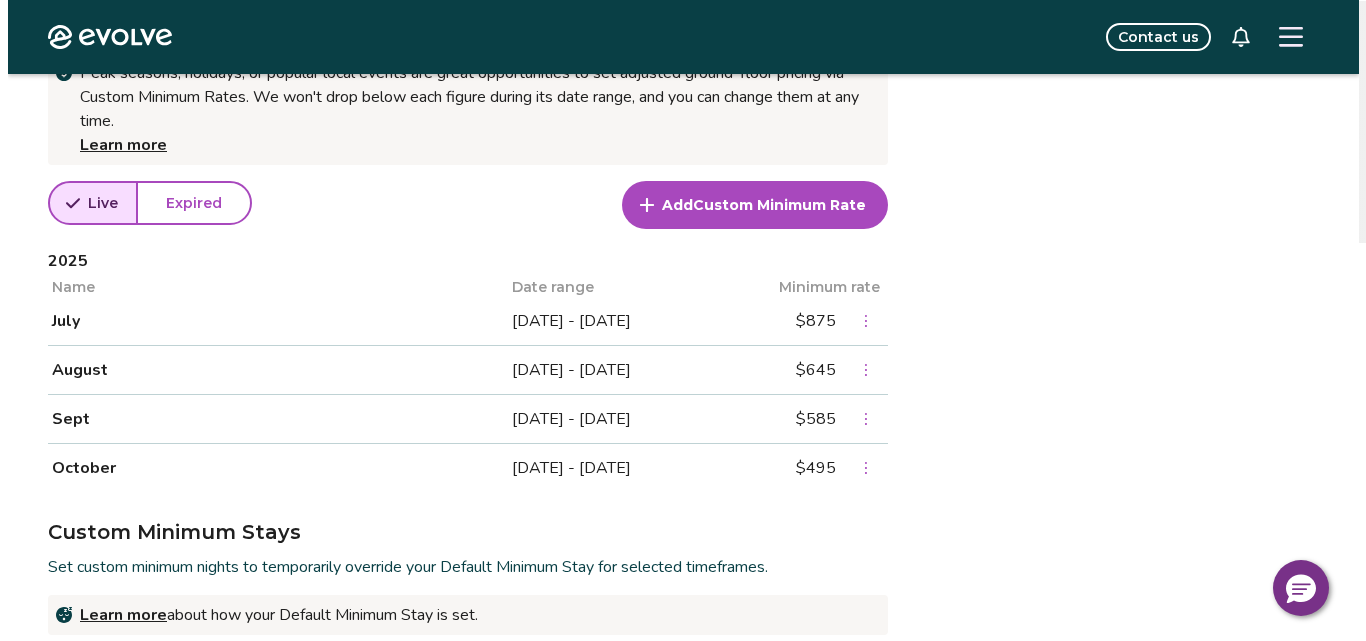 scroll, scrollTop: 829, scrollLeft: 0, axis: vertical 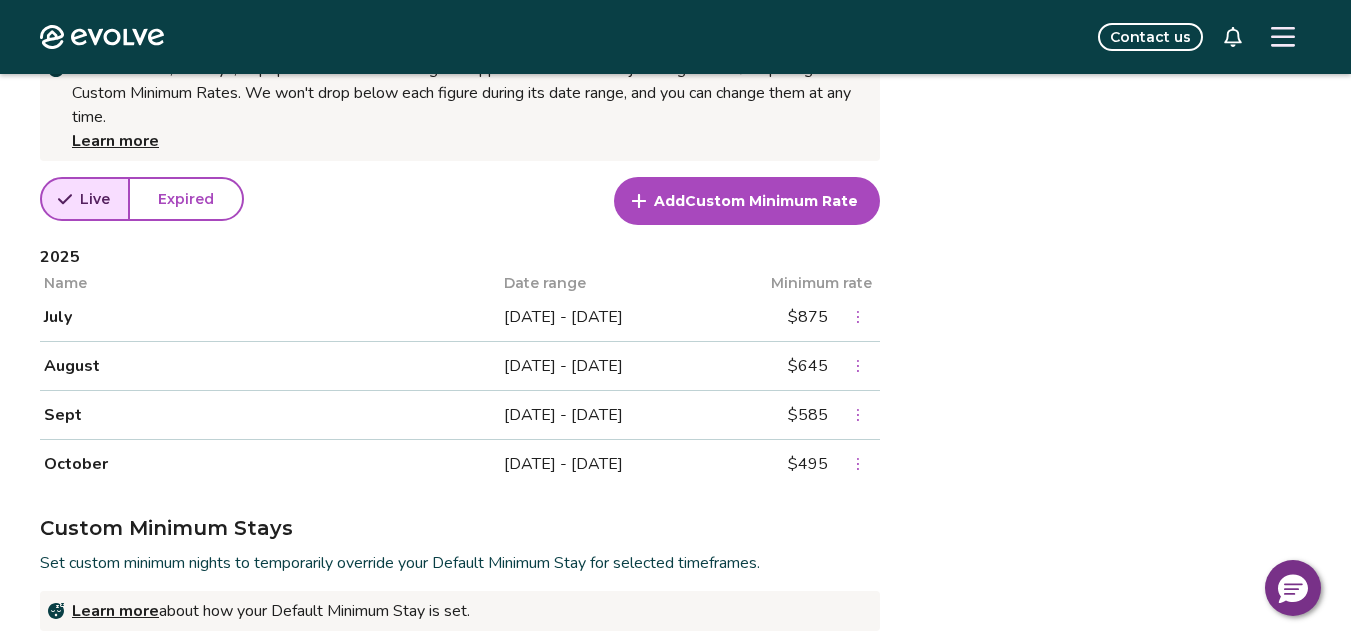 click 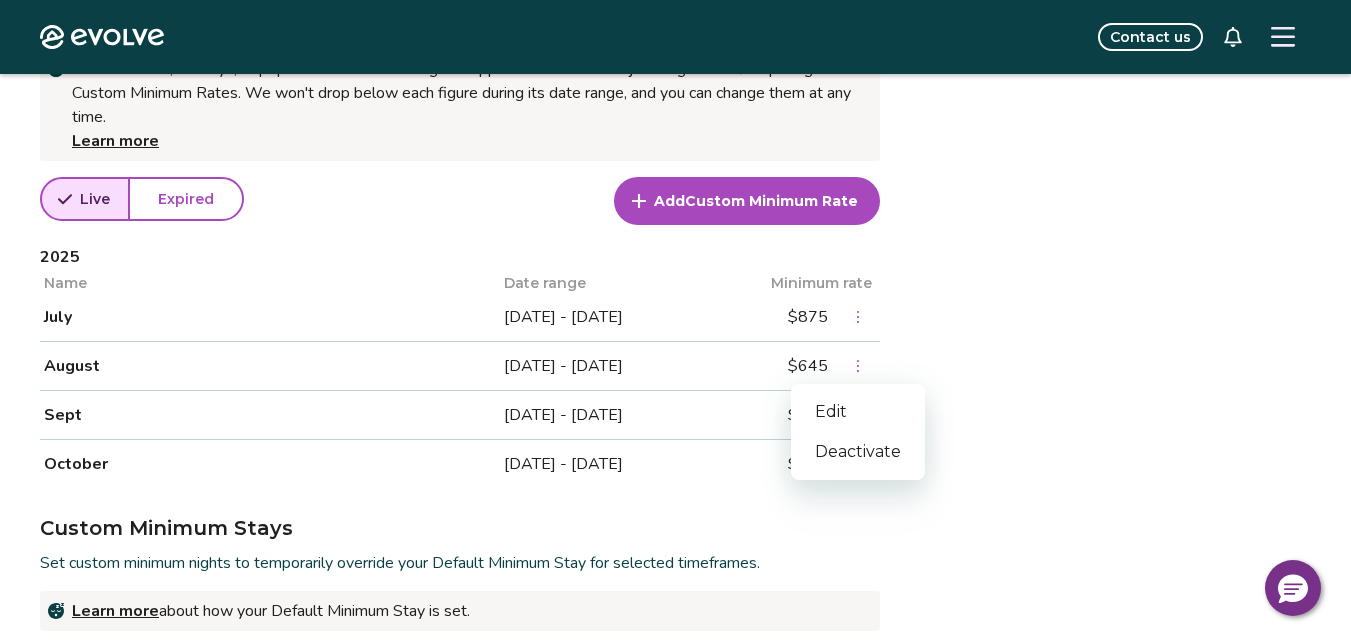 click on "Edit" at bounding box center [858, 412] 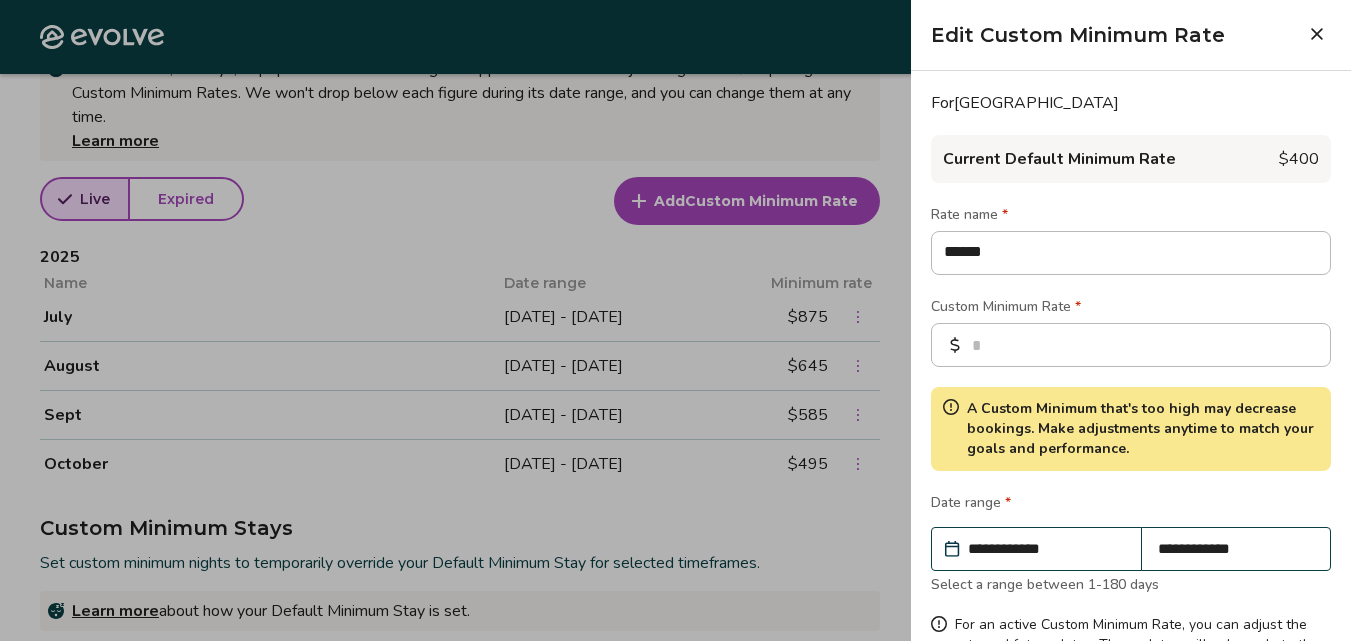 type on "*" 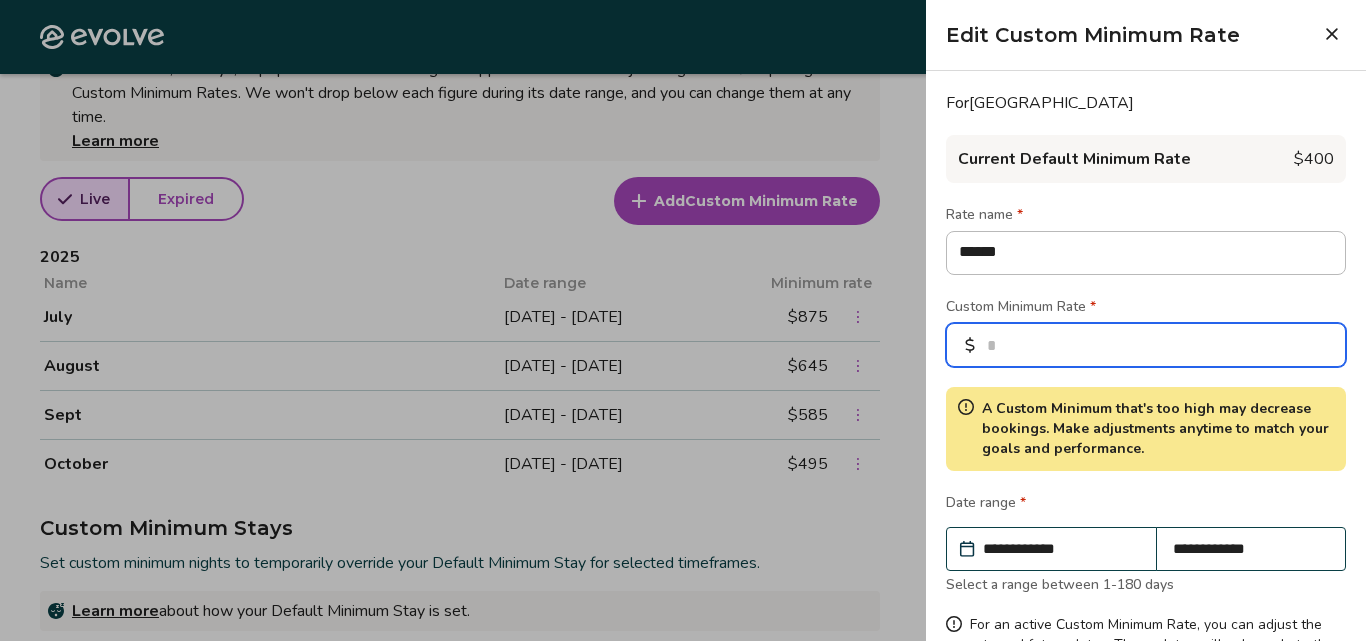 drag, startPoint x: 1028, startPoint y: 346, endPoint x: 972, endPoint y: 344, distance: 56.0357 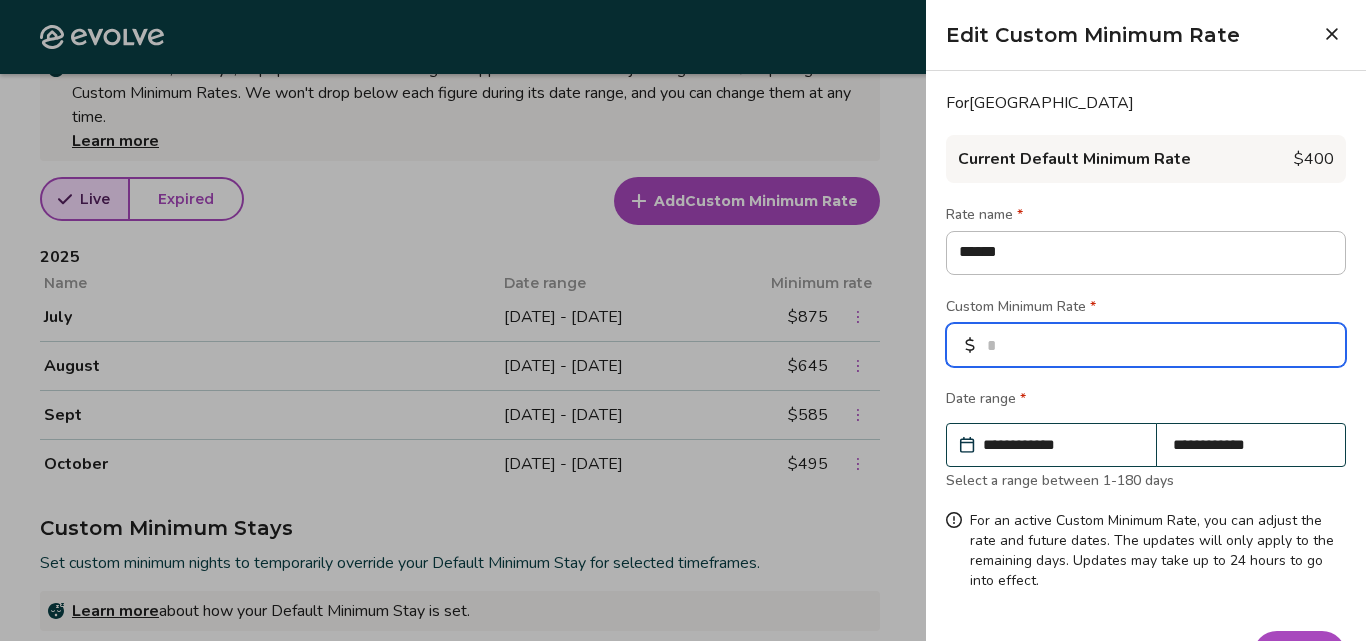 type on "**" 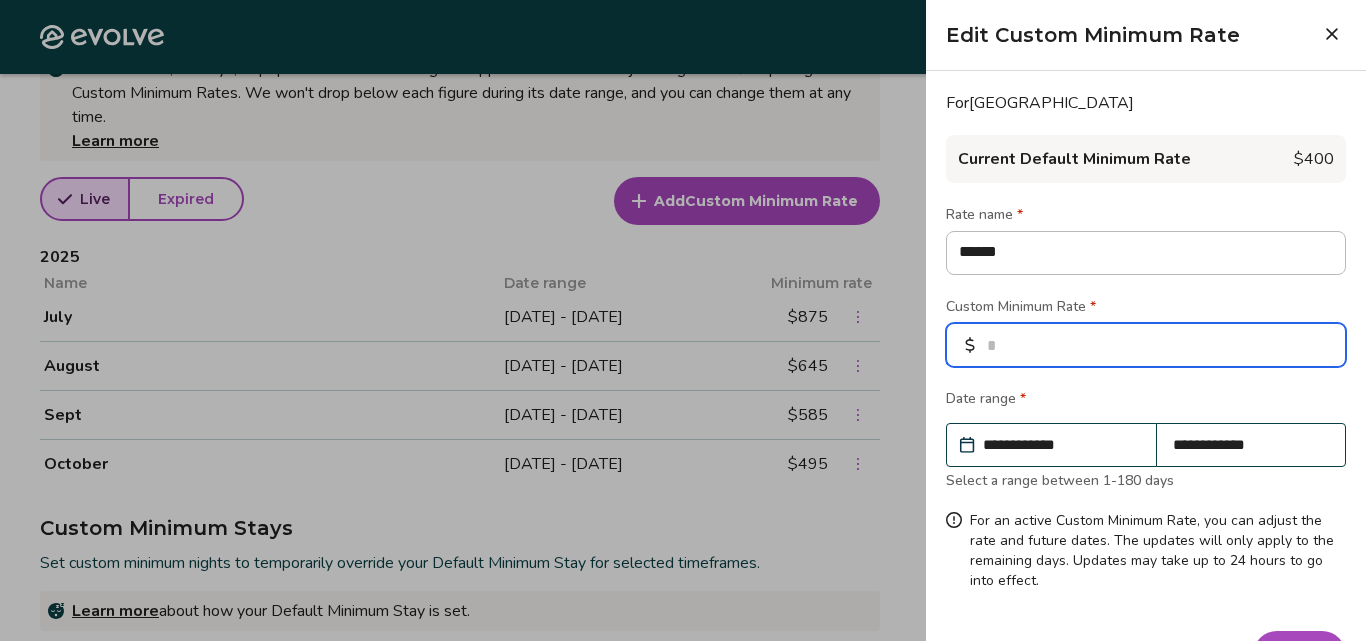 type on "*" 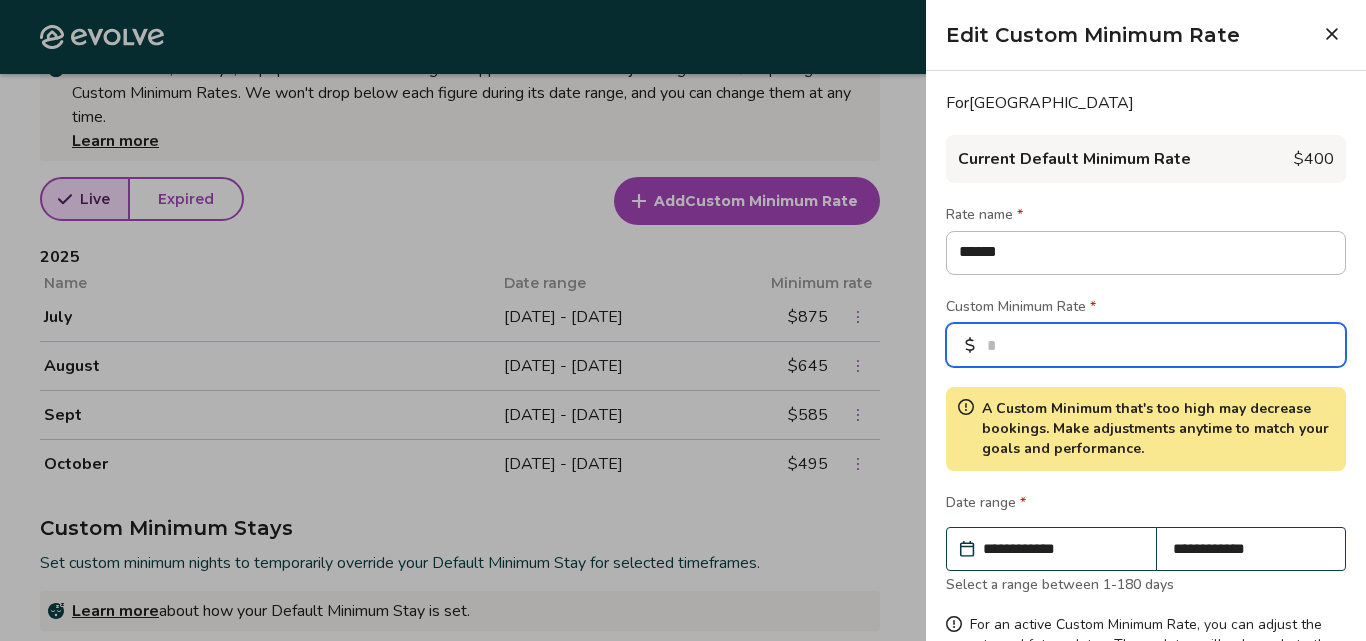 type on "***" 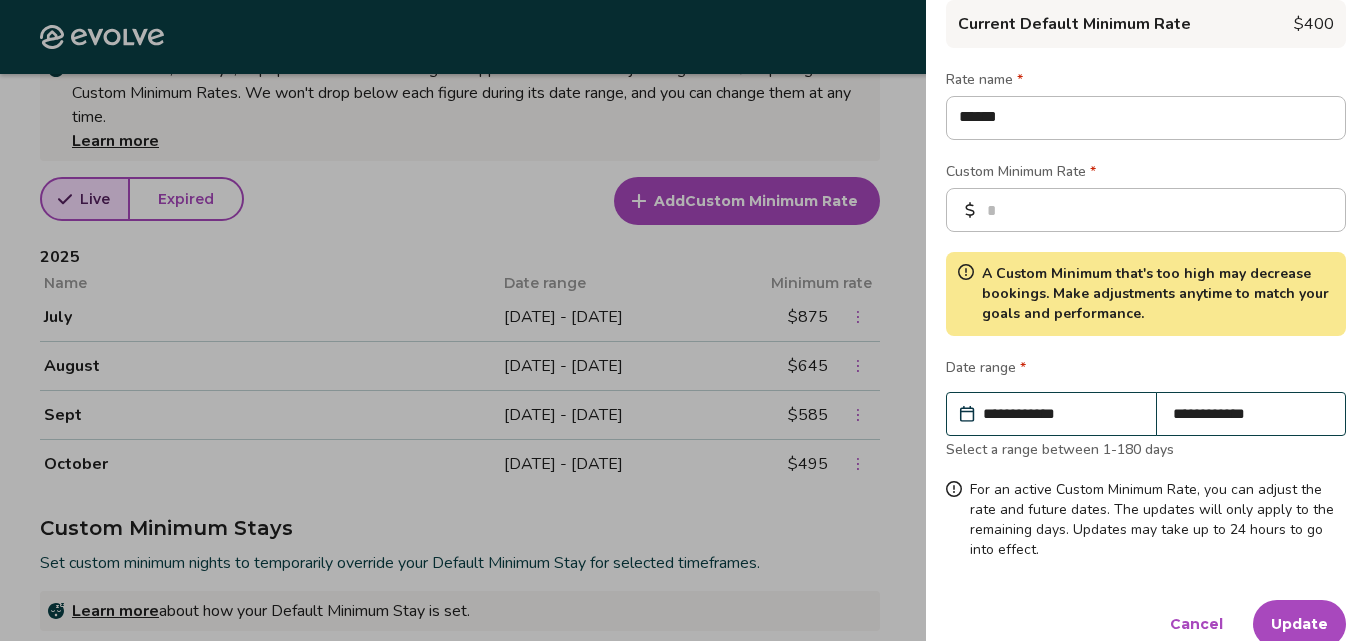 scroll, scrollTop: 162, scrollLeft: 0, axis: vertical 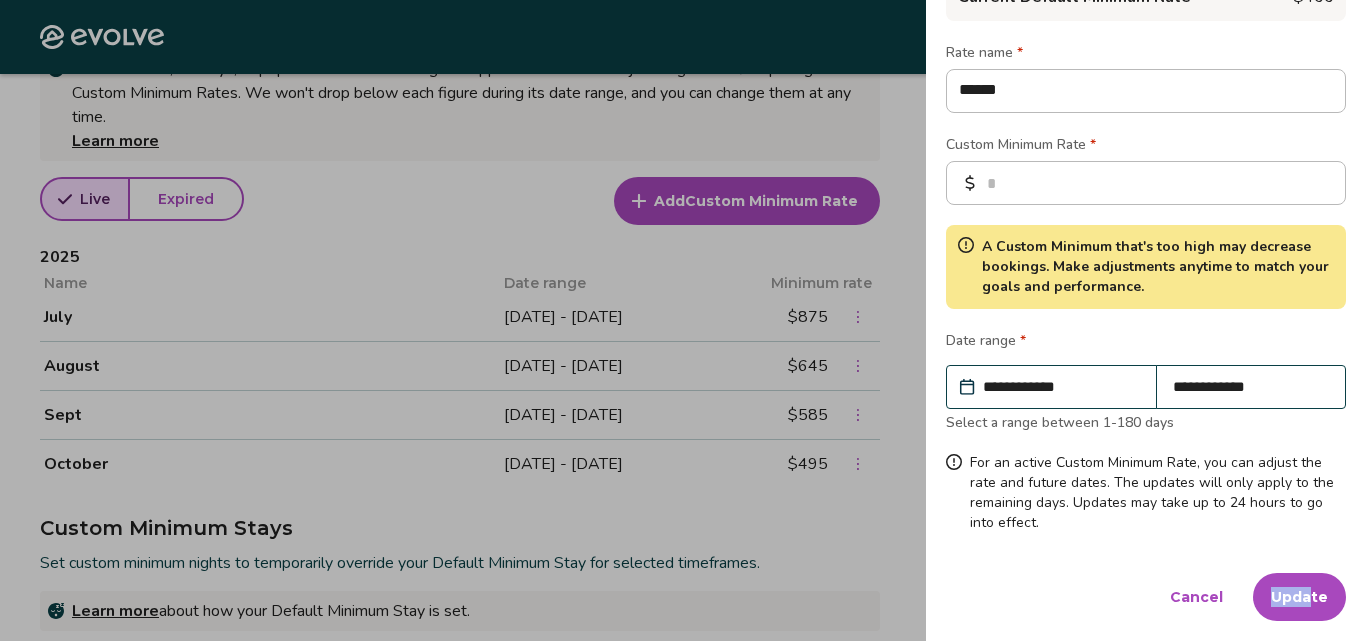 click on "**********" at bounding box center [1146, 275] 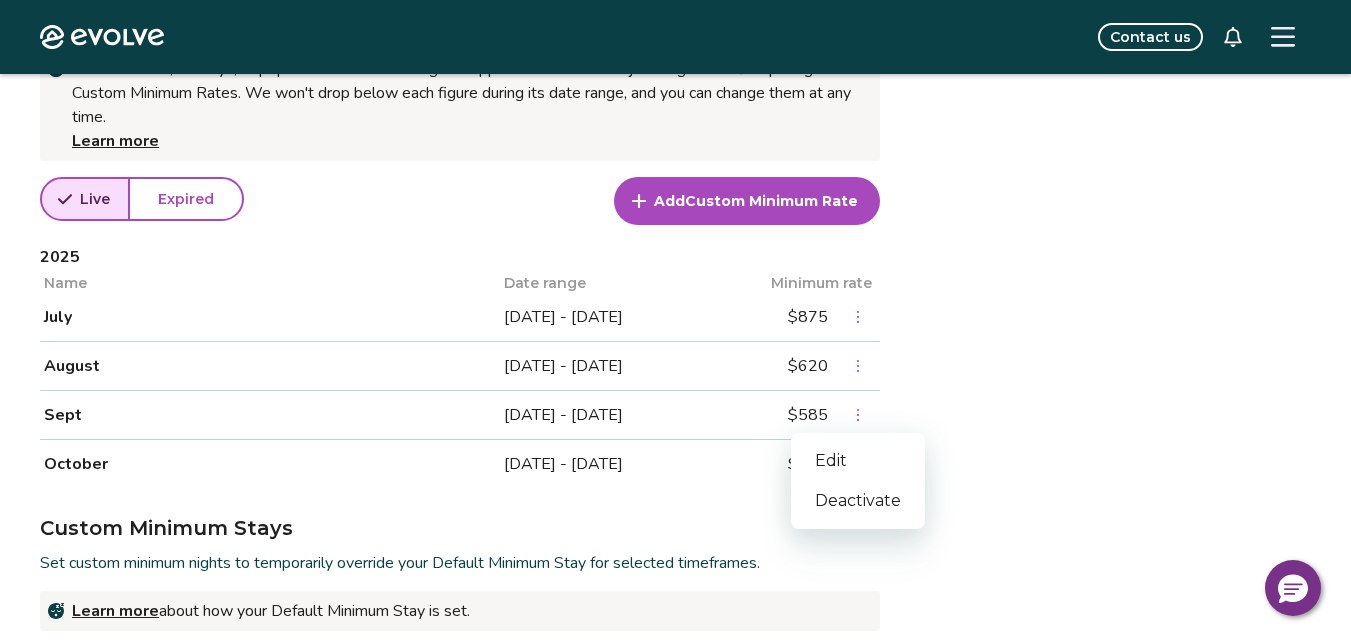 click 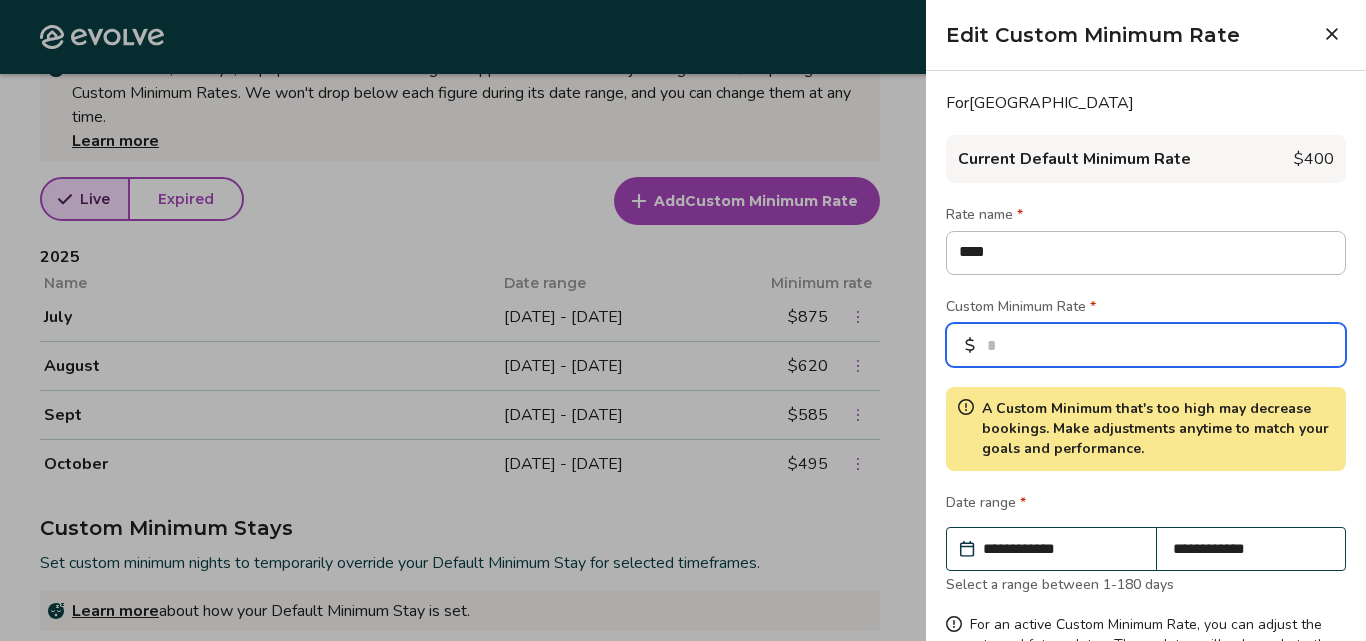drag, startPoint x: 1015, startPoint y: 342, endPoint x: 975, endPoint y: 340, distance: 40.04997 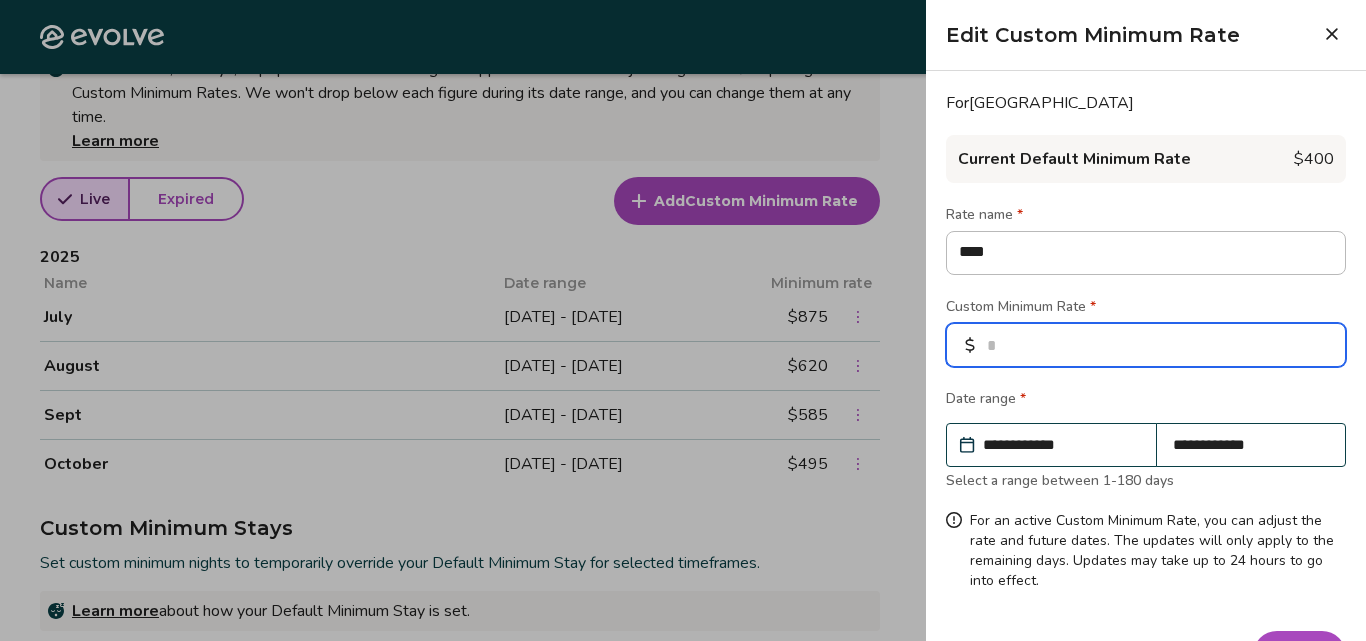 type on "*" 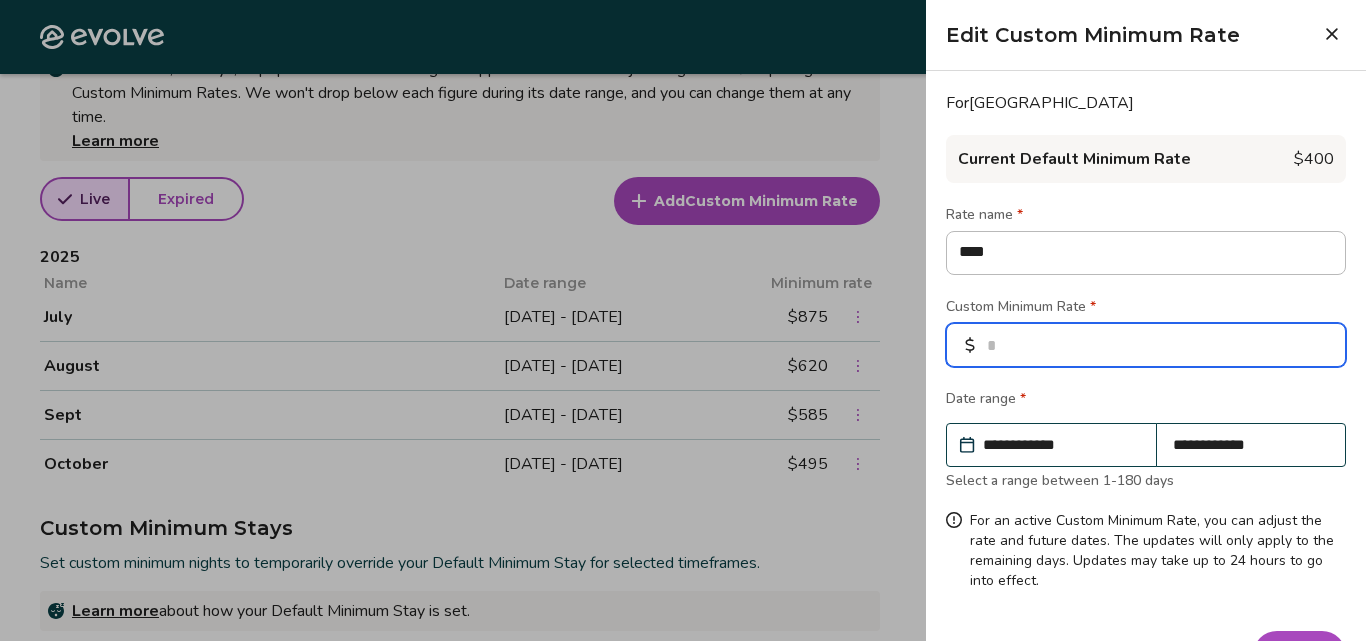 type on "**" 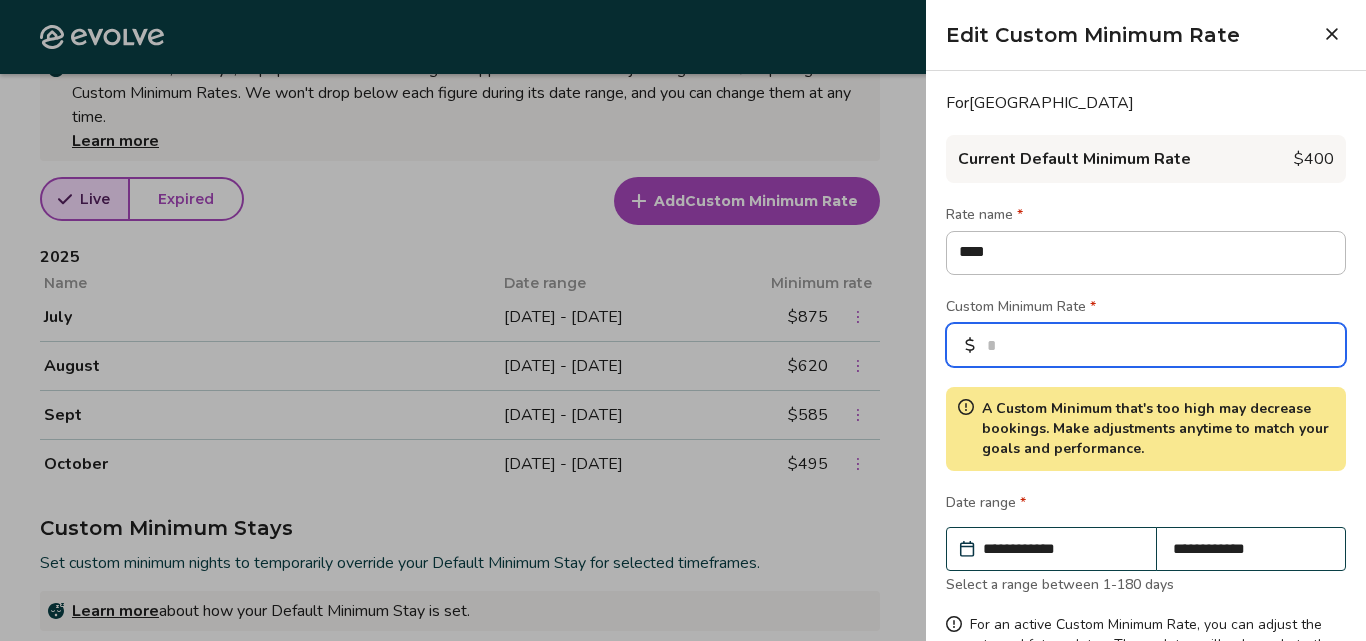 type on "***" 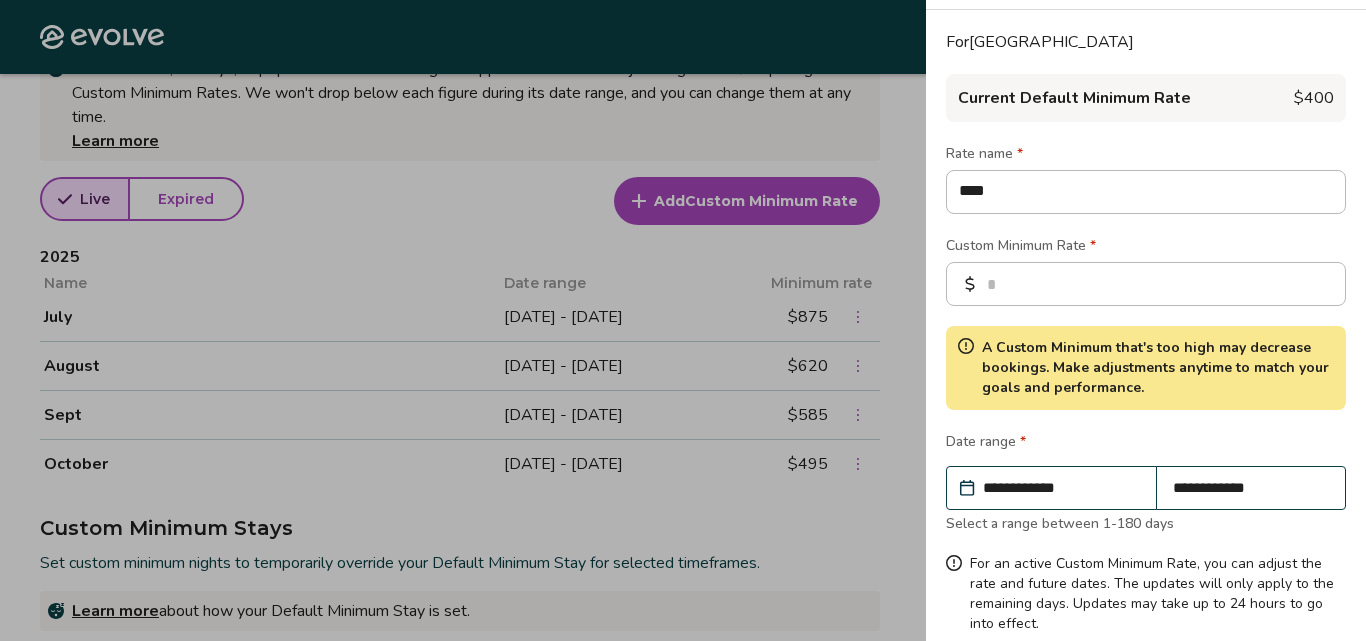 scroll, scrollTop: 80, scrollLeft: 0, axis: vertical 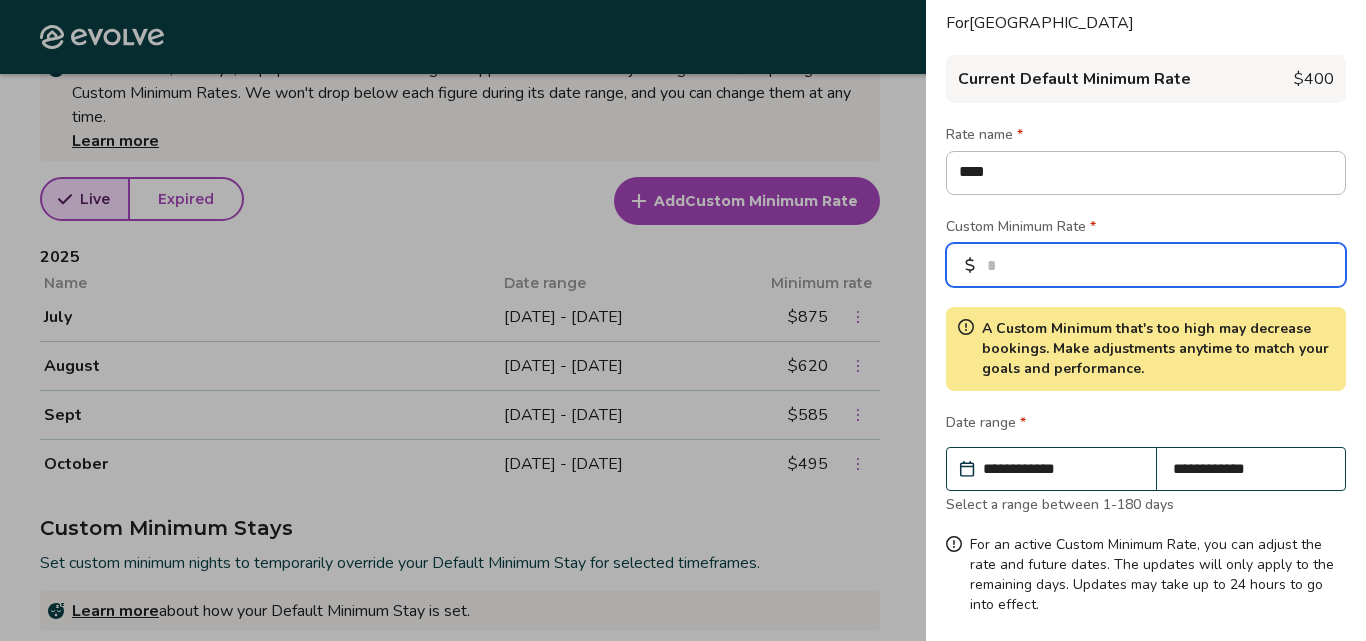 drag, startPoint x: 1022, startPoint y: 255, endPoint x: 998, endPoint y: 256, distance: 24.020824 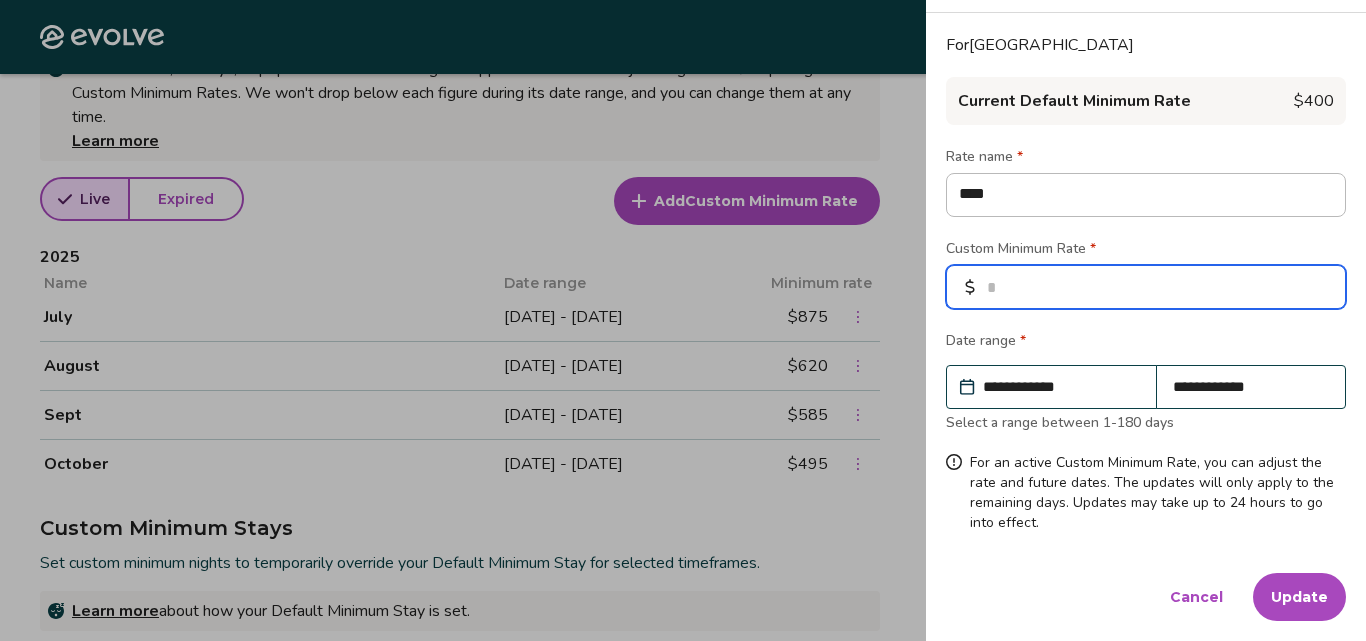 type on "*" 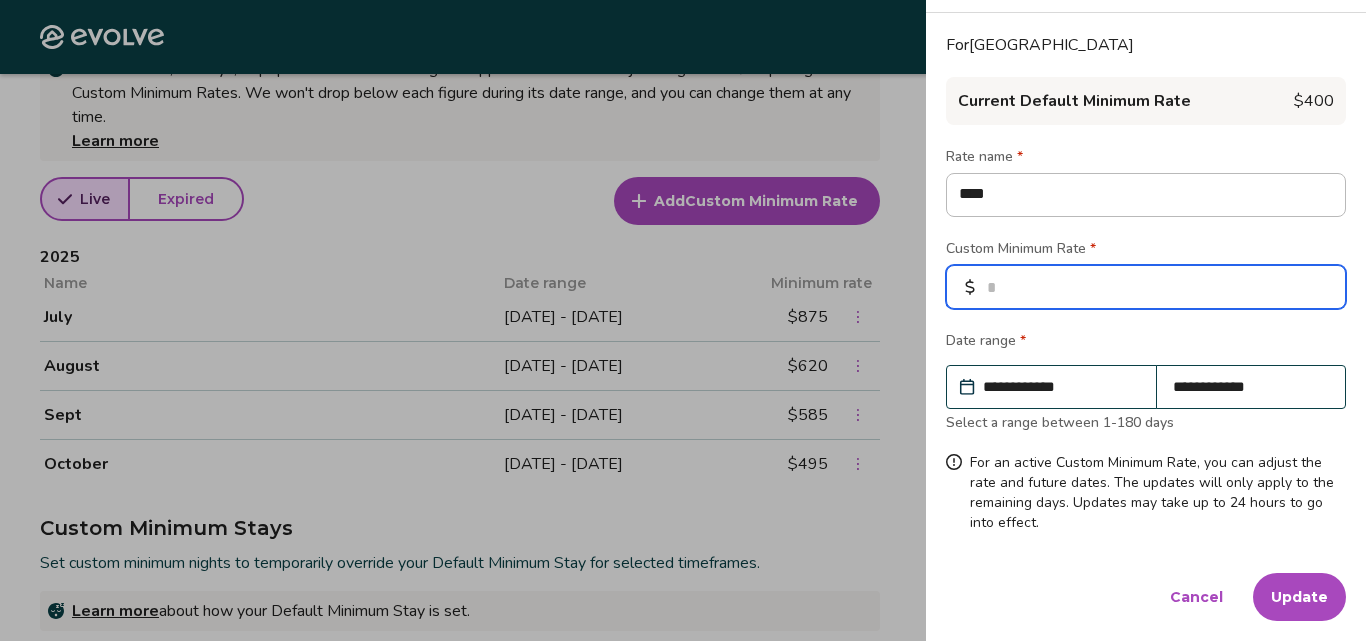 scroll, scrollTop: 80, scrollLeft: 0, axis: vertical 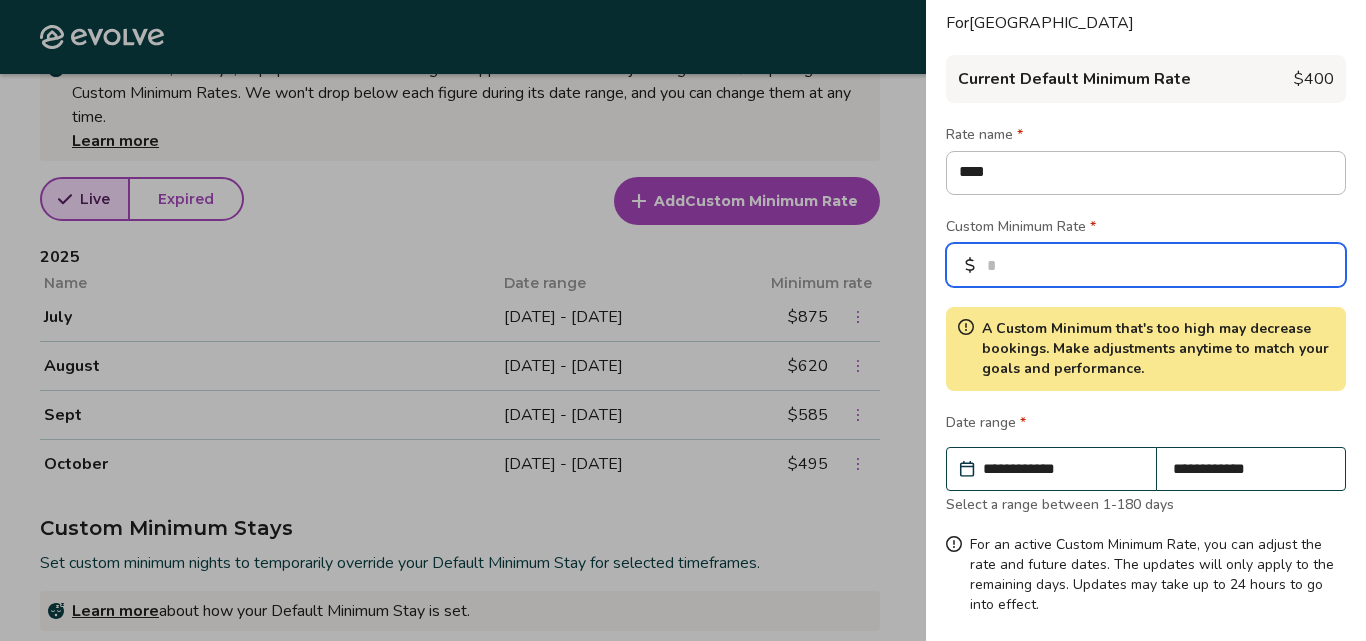 type on "***" 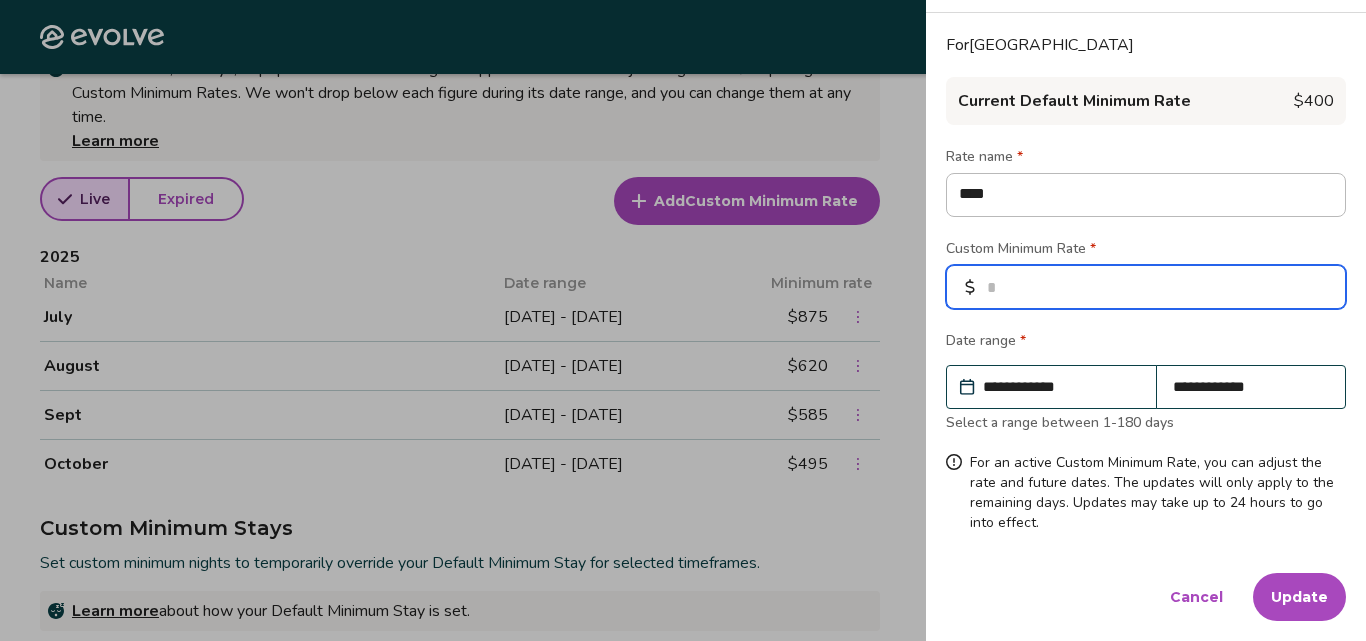 scroll, scrollTop: 58, scrollLeft: 0, axis: vertical 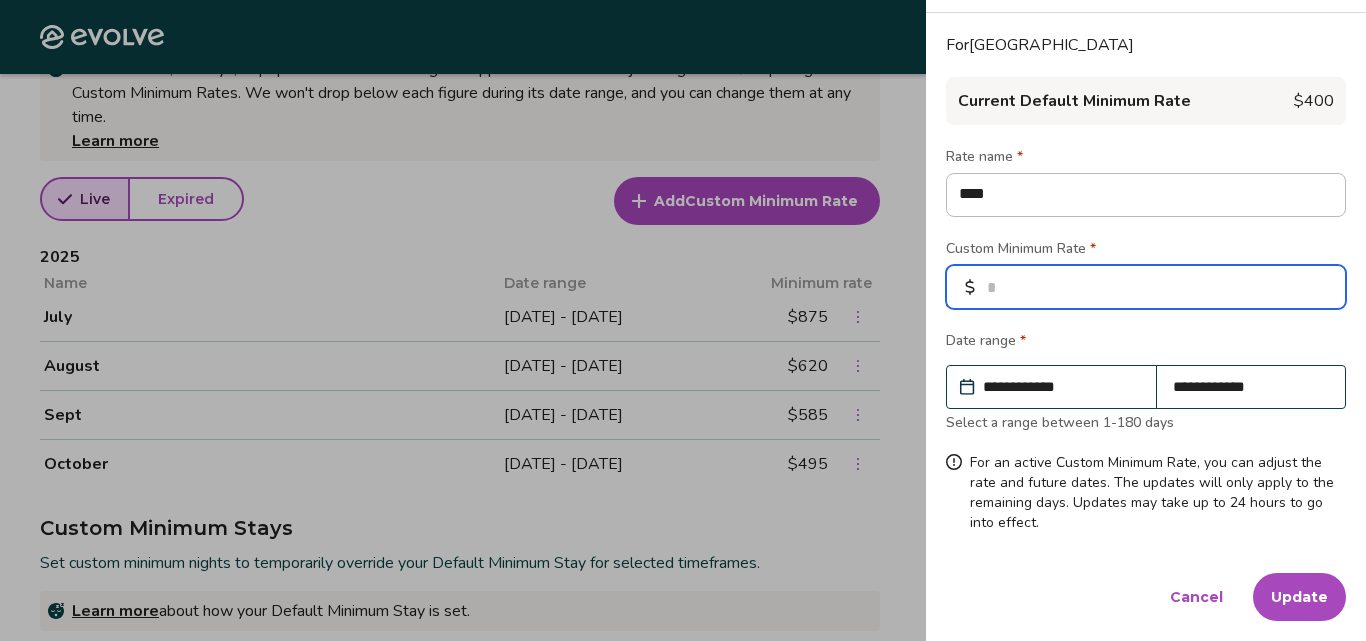 type on "*" 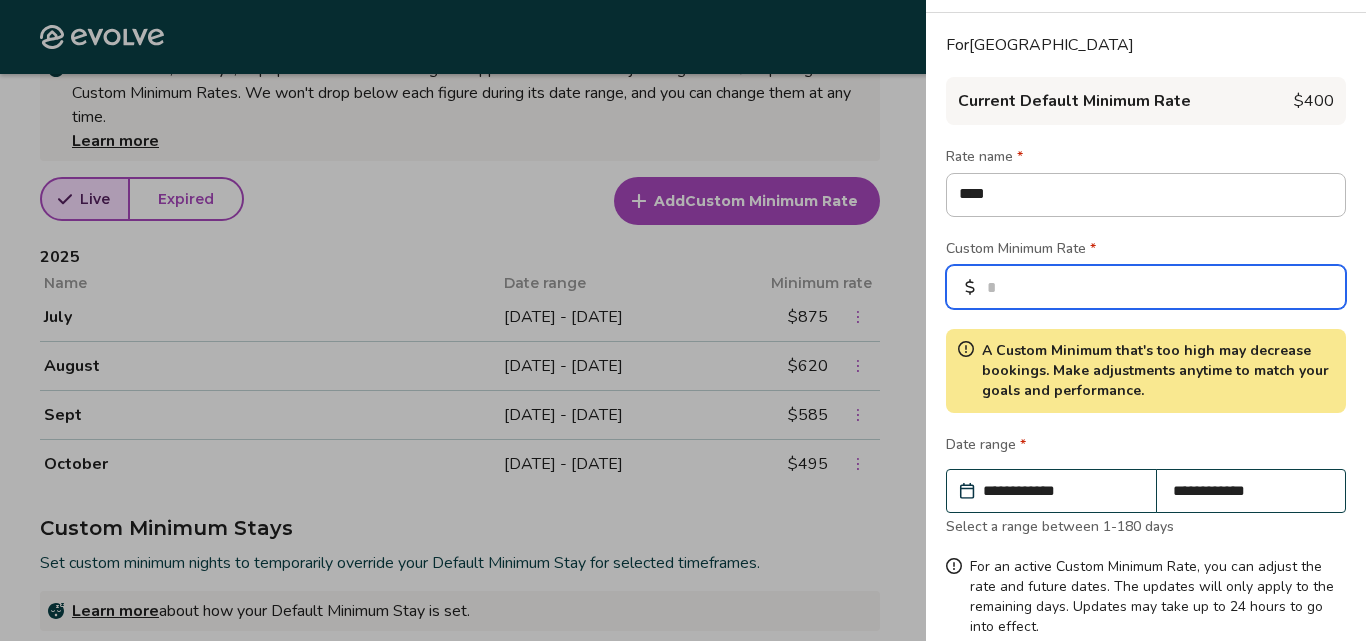 scroll, scrollTop: 80, scrollLeft: 0, axis: vertical 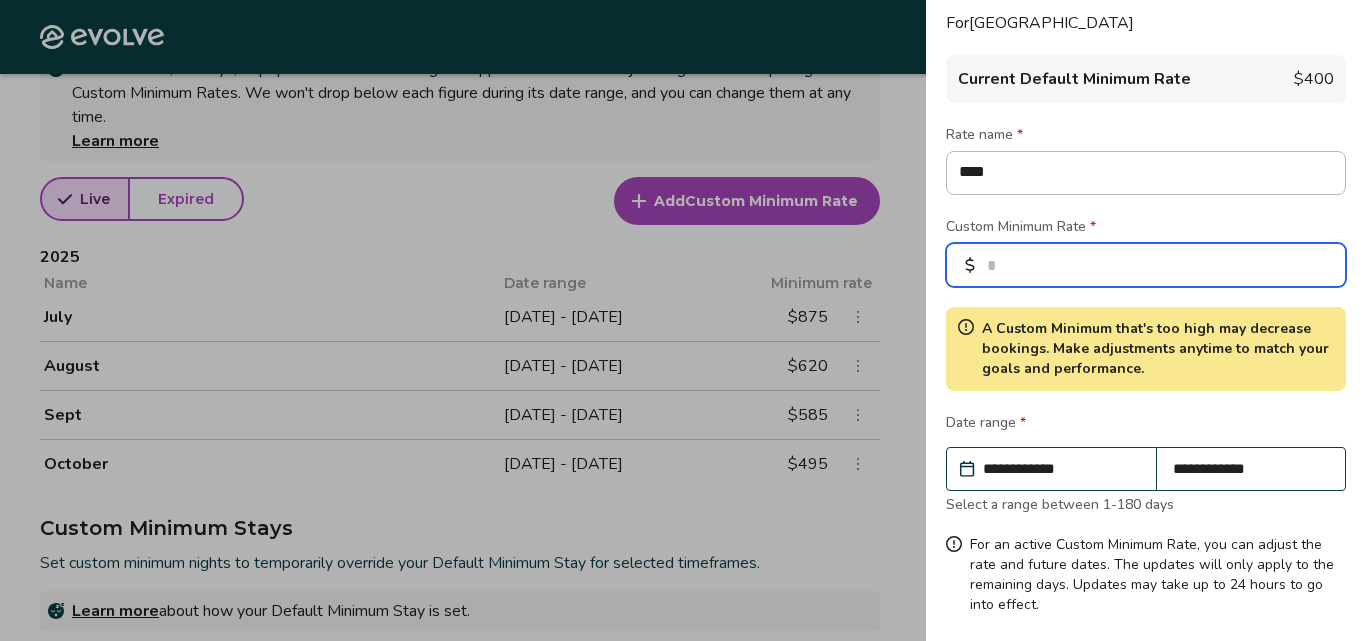 type on "***" 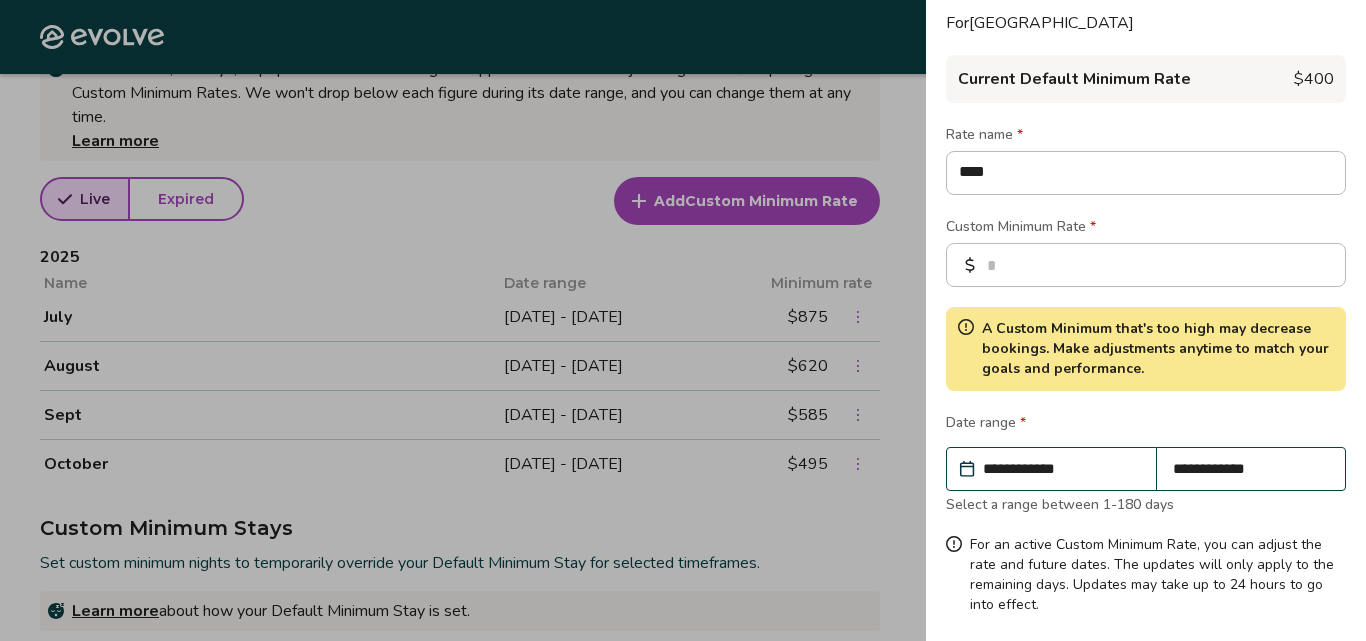 scroll, scrollTop: 162, scrollLeft: 0, axis: vertical 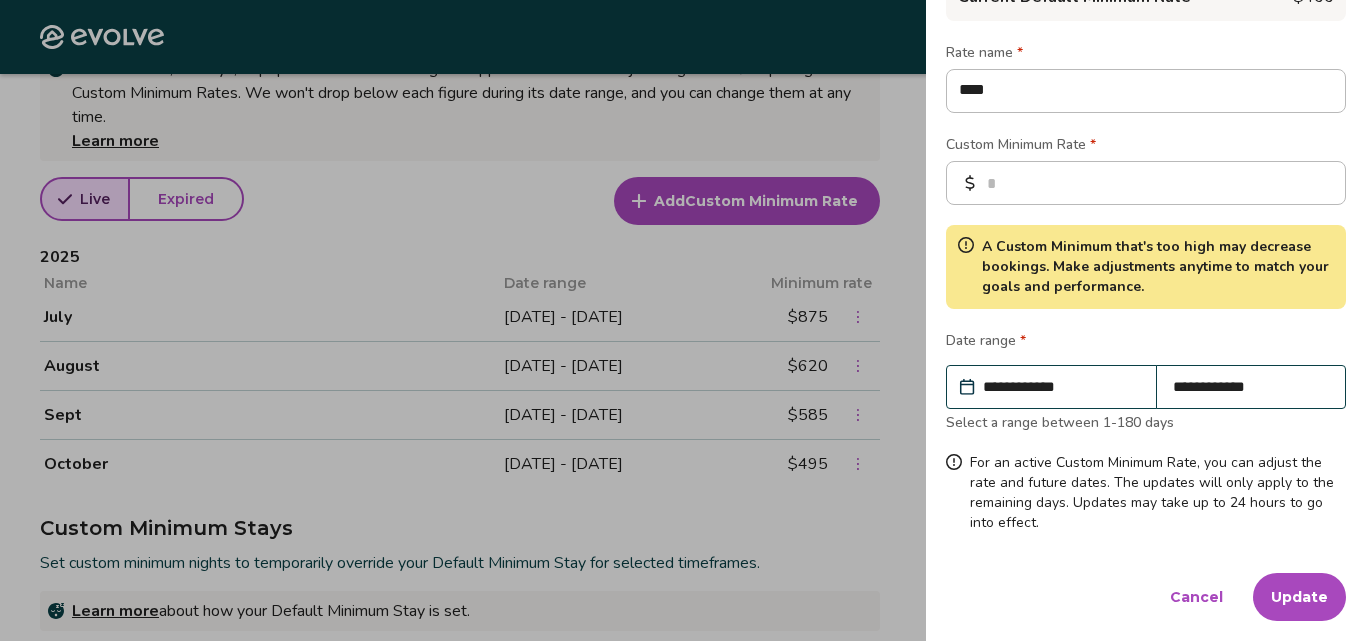 click on "Update" at bounding box center [1299, 597] 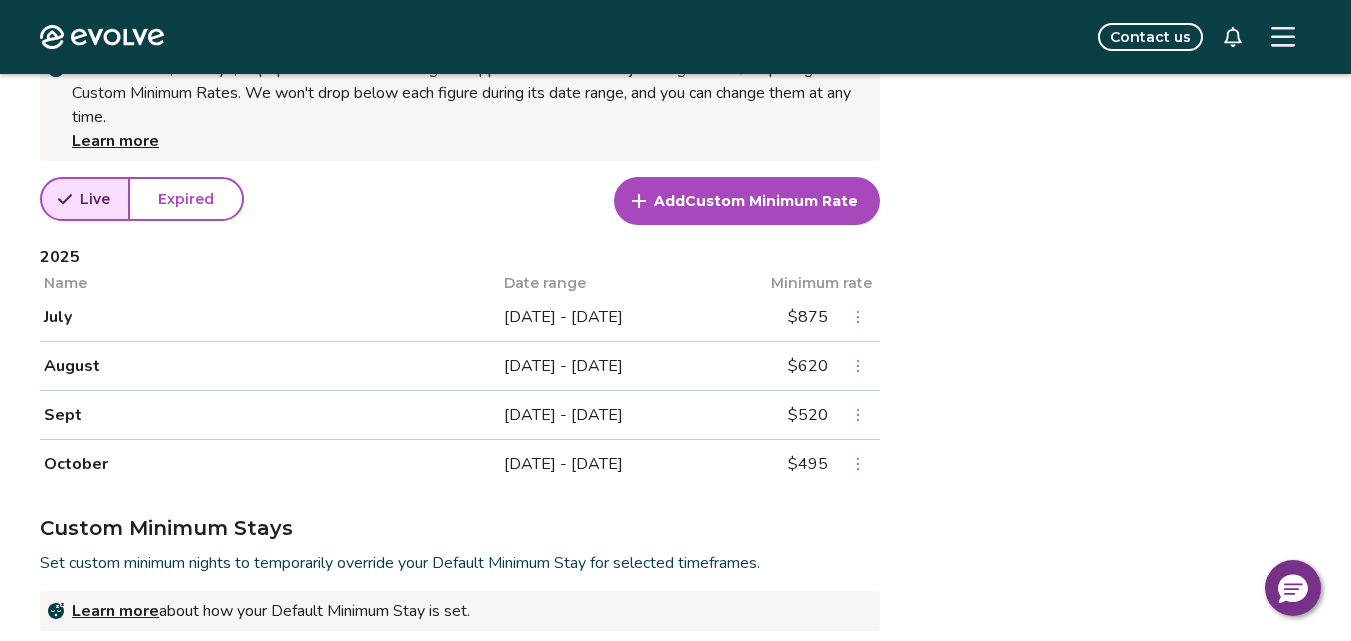 click 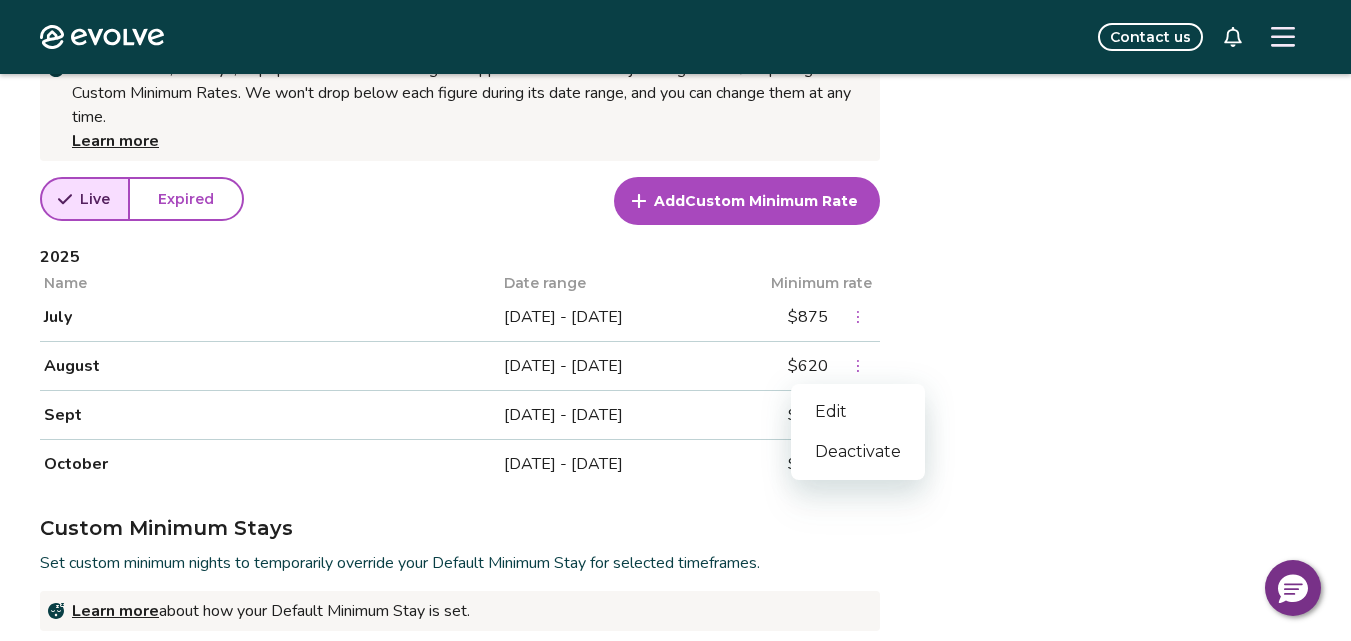click on "Edit" at bounding box center (858, 412) 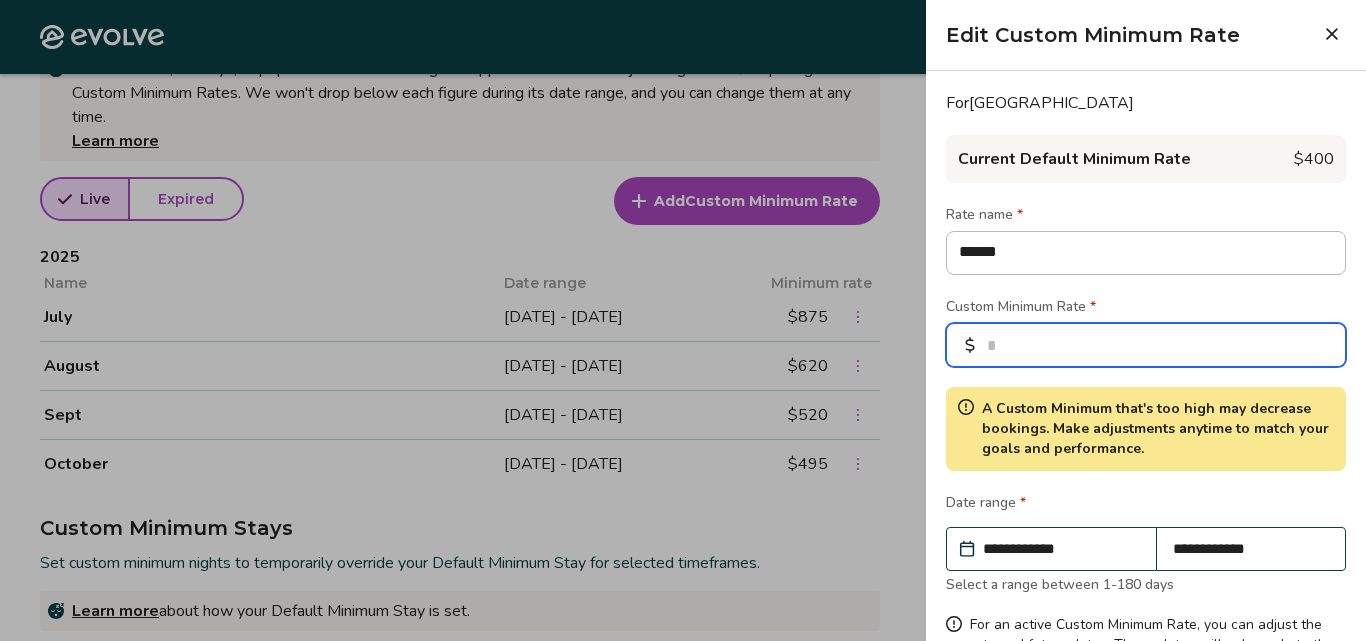 drag, startPoint x: 1016, startPoint y: 350, endPoint x: 978, endPoint y: 349, distance: 38.013157 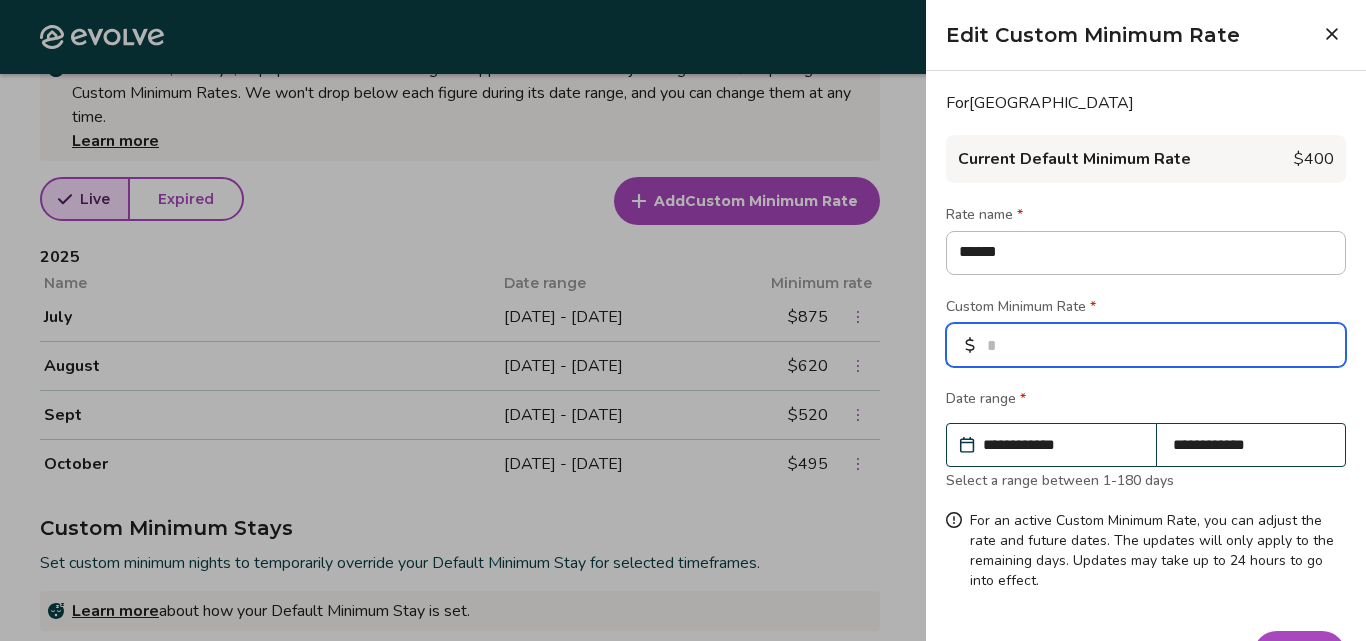type on "*" 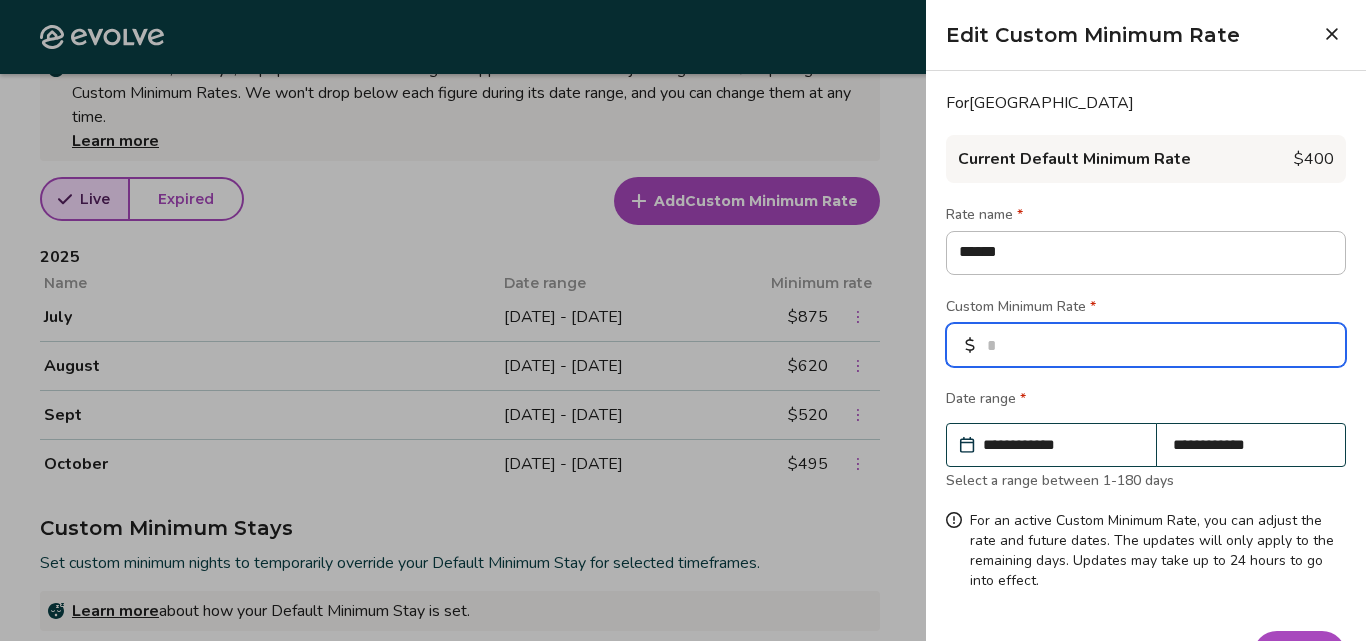 type on "**" 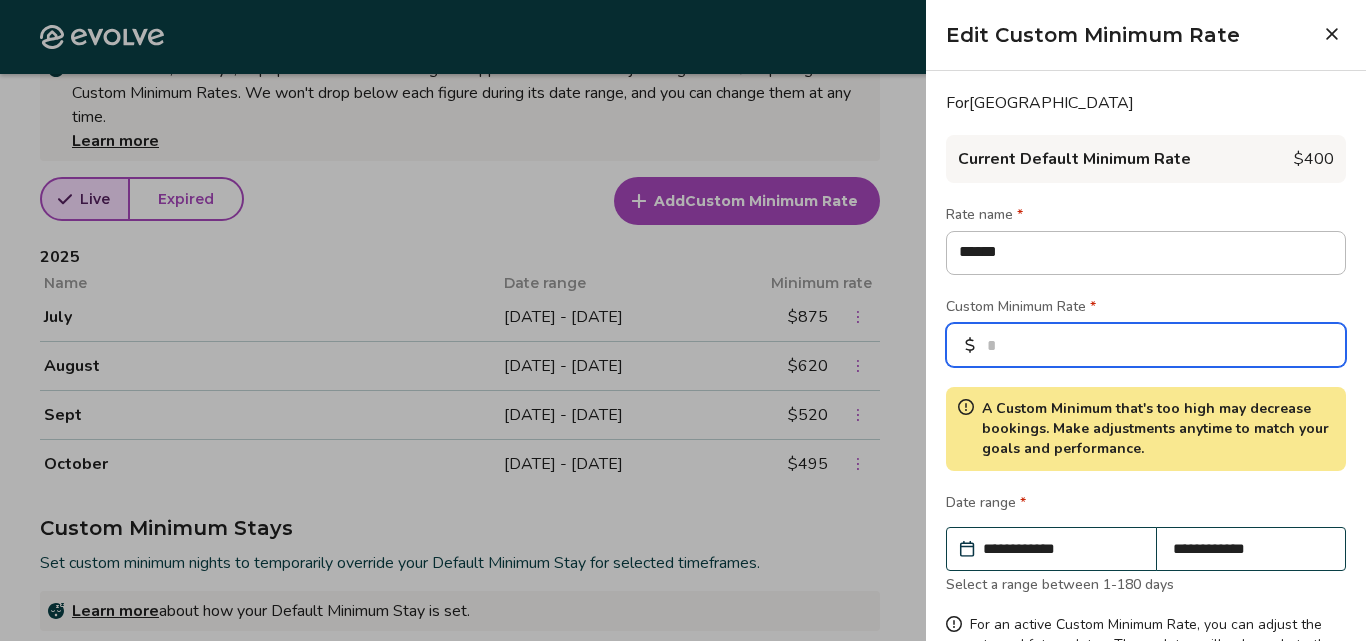 type on "***" 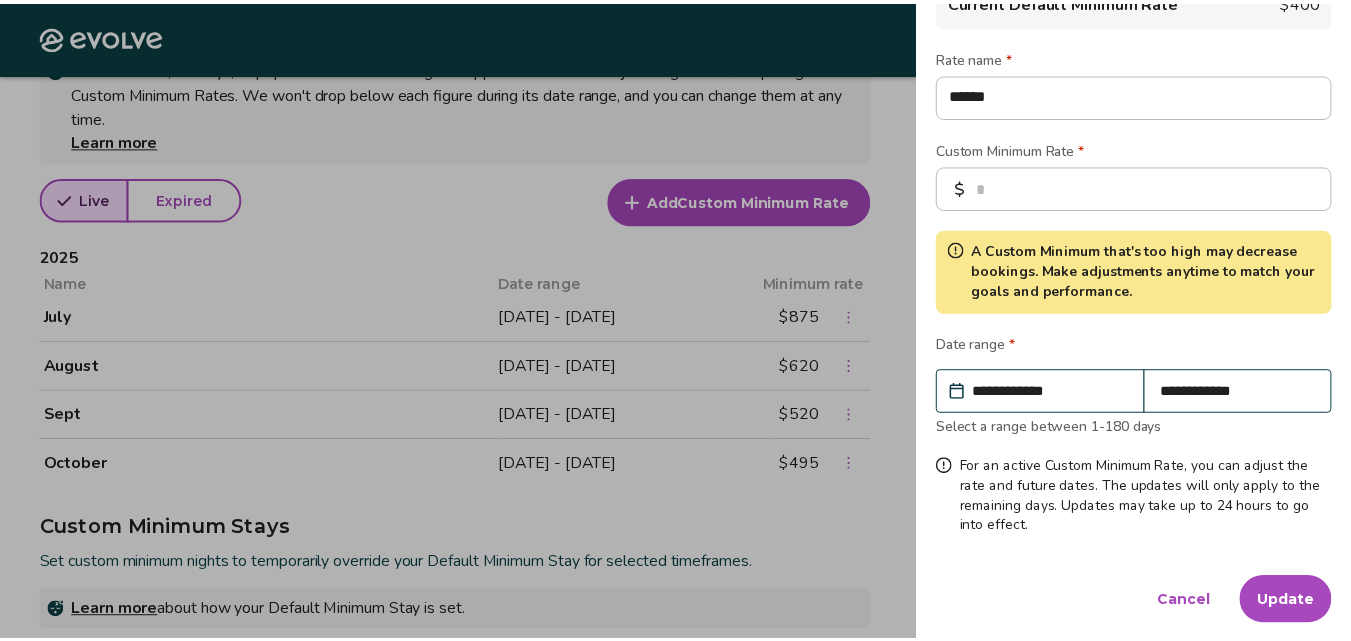 scroll, scrollTop: 162, scrollLeft: 0, axis: vertical 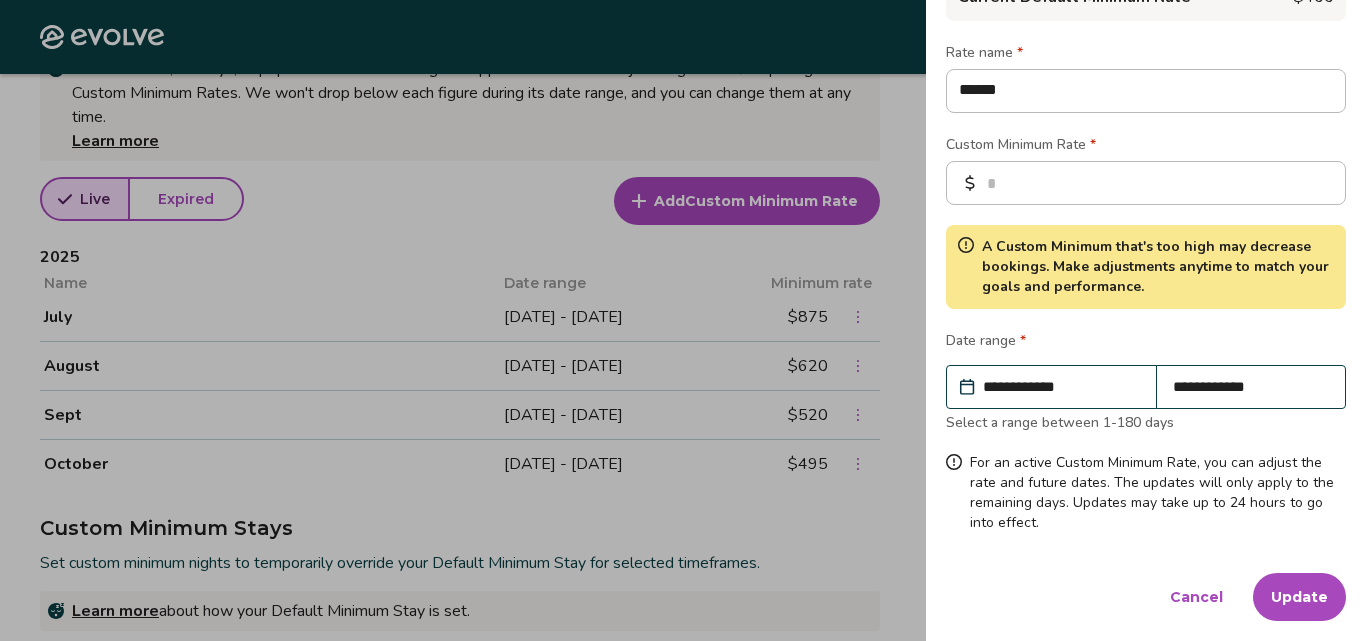 click on "Update" at bounding box center (1299, 597) 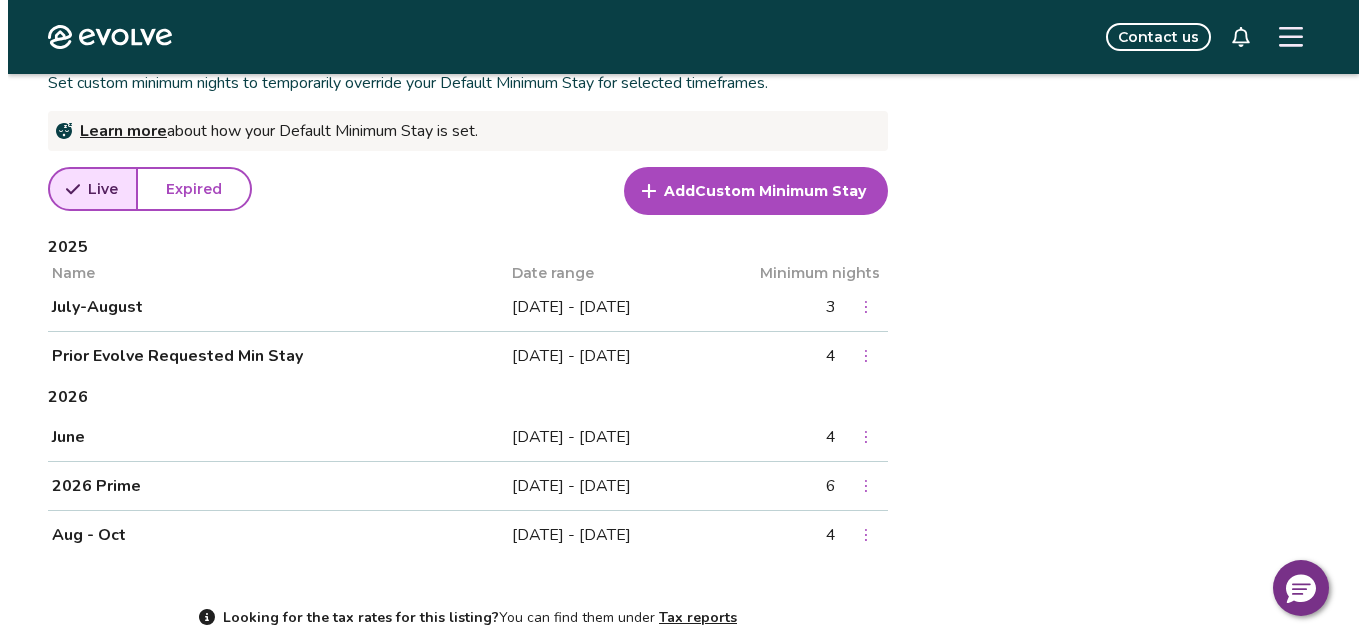 scroll, scrollTop: 1349, scrollLeft: 0, axis: vertical 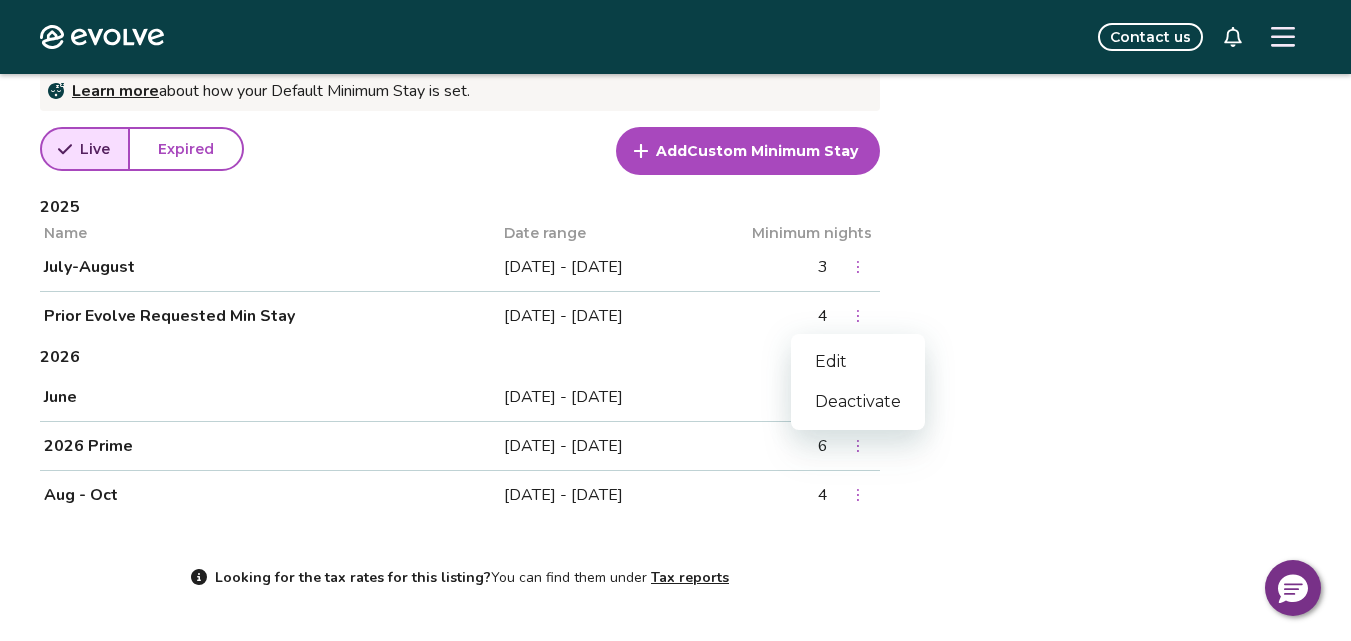click at bounding box center (858, 316) 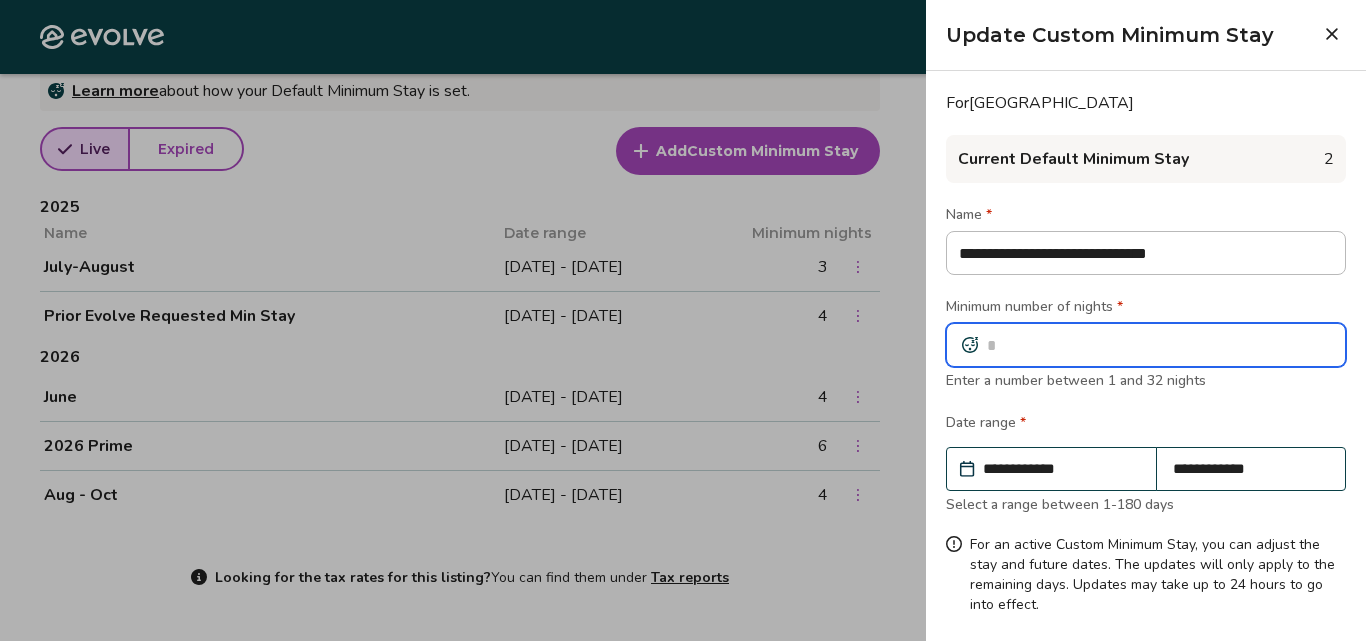 drag, startPoint x: 998, startPoint y: 344, endPoint x: 981, endPoint y: 342, distance: 17.117243 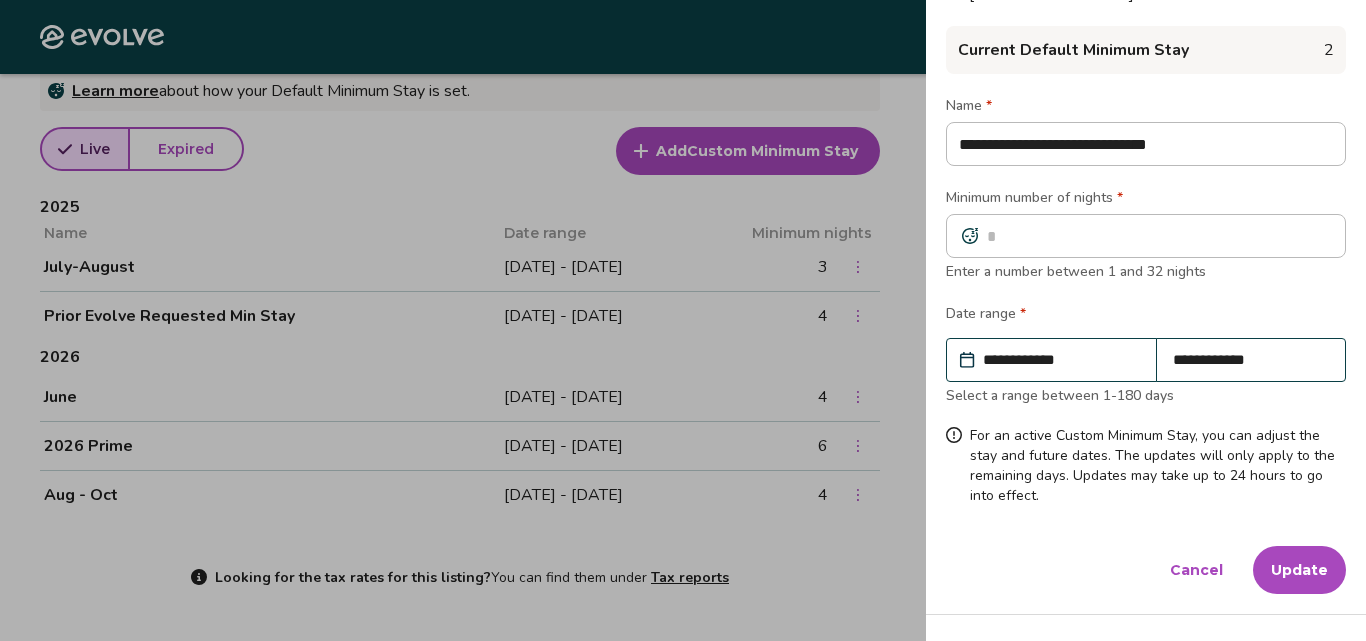 scroll, scrollTop: 122, scrollLeft: 0, axis: vertical 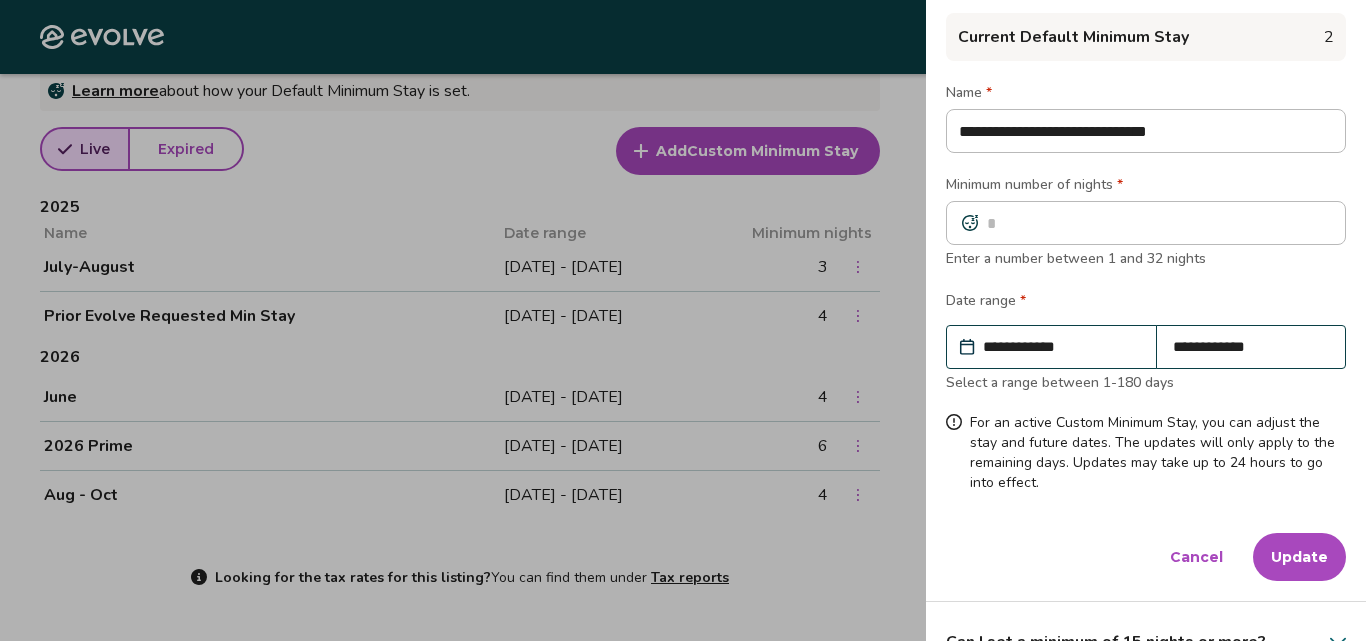 click on "Update" at bounding box center [1299, 557] 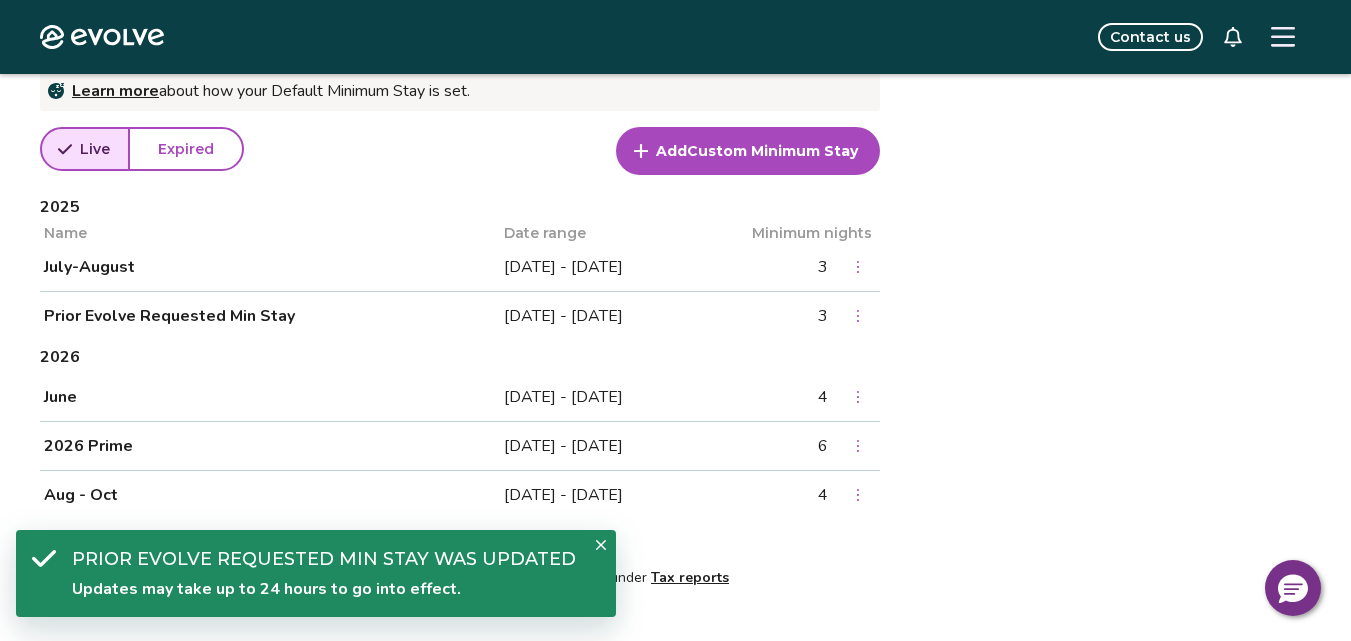 click on "Custom Minimum Stays Set custom minimum nights to temporarily override your Default Minimum Stay for selected timeframes. Learn more  about how your Default Minimum Stay is set. Live Expired Add  Custom Minimum Stay 2025 Name Date range Minimum nights July-August Jun 14 - Aug 16, 2025 3 Prior Evolve Requested Min Stay Aug 17 - Sep 3, 2025 3 2026 June May 23 - Jun 20, 2026 4 2026 Prime Jun 21 - Aug 22, 2026 6 Aug - Oct Aug 23 - Oct 18, 2026 4" at bounding box center (675, 244) 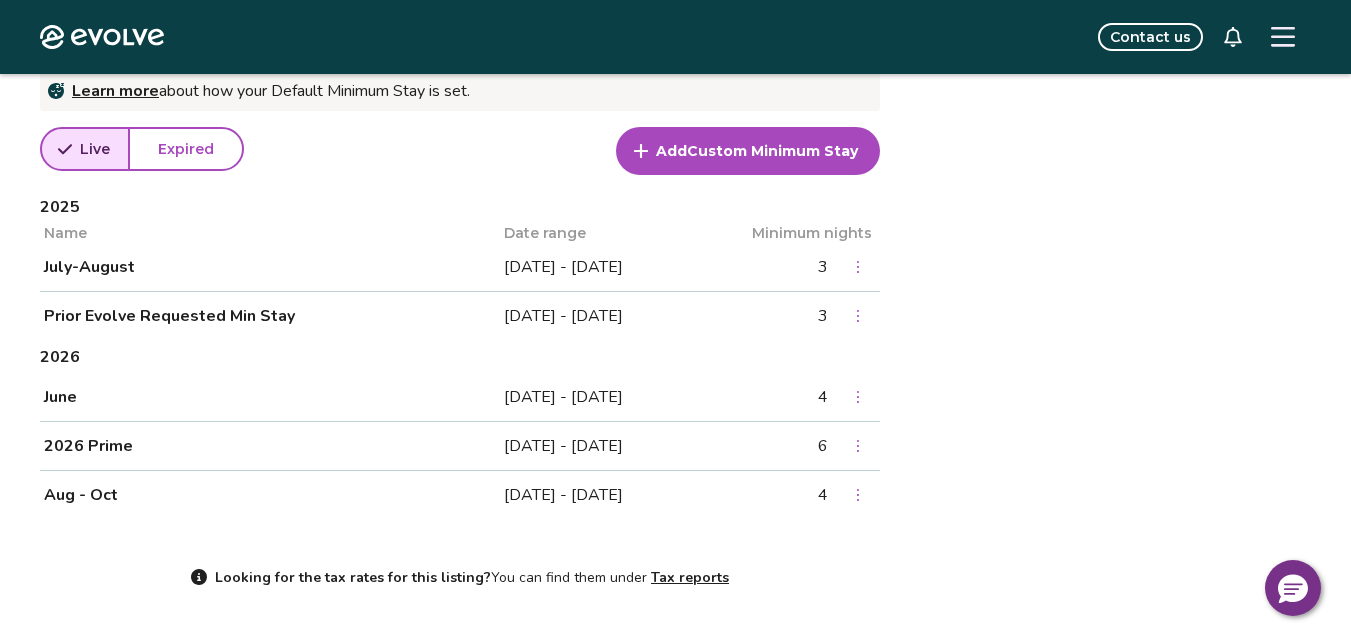 click 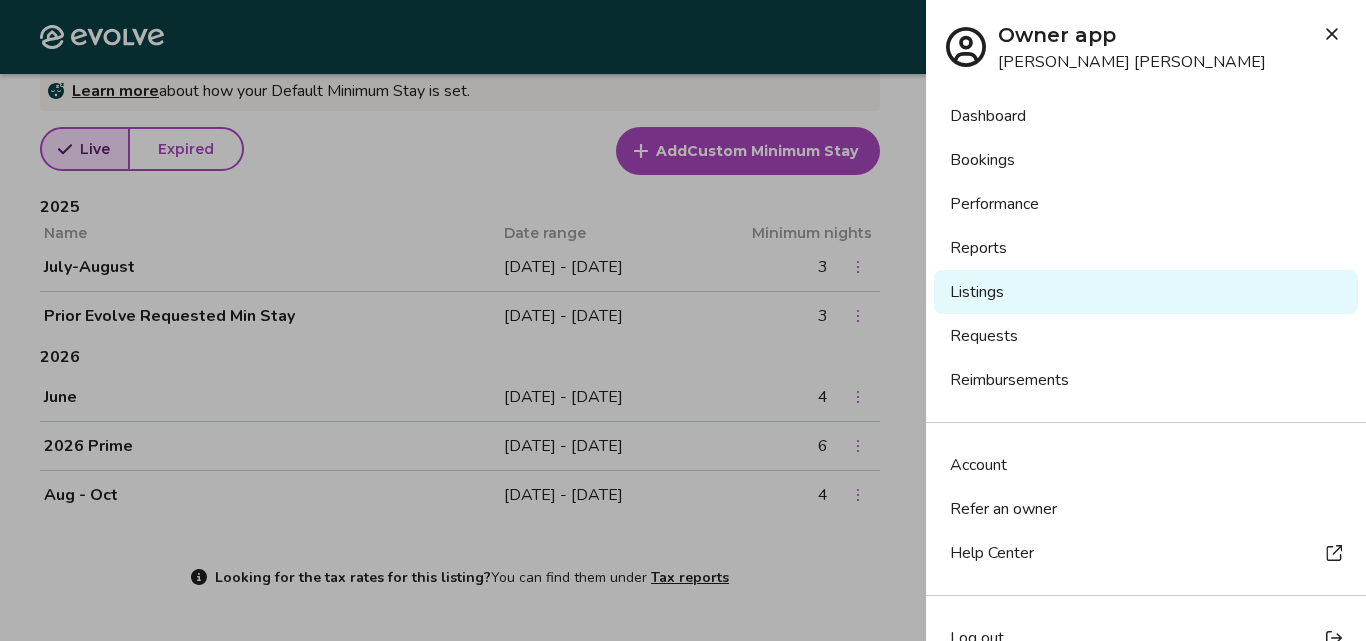 click on "Bookings" at bounding box center [1146, 160] 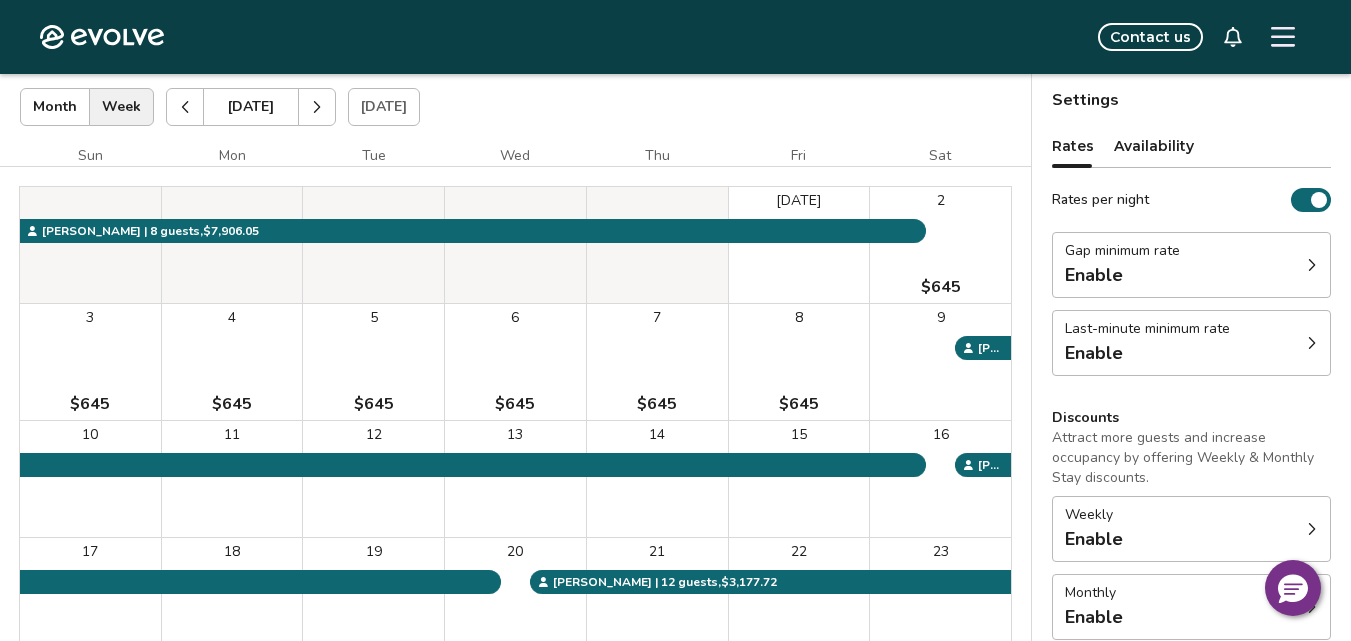 scroll, scrollTop: 0, scrollLeft: 0, axis: both 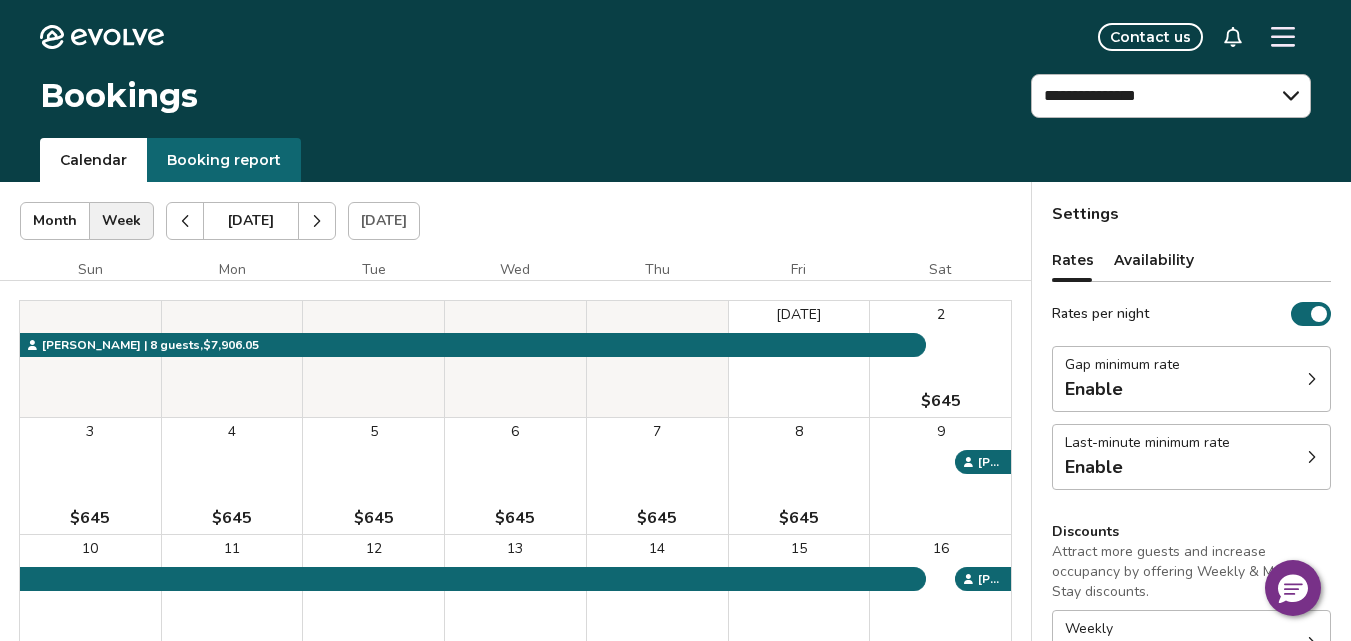 click at bounding box center (317, 221) 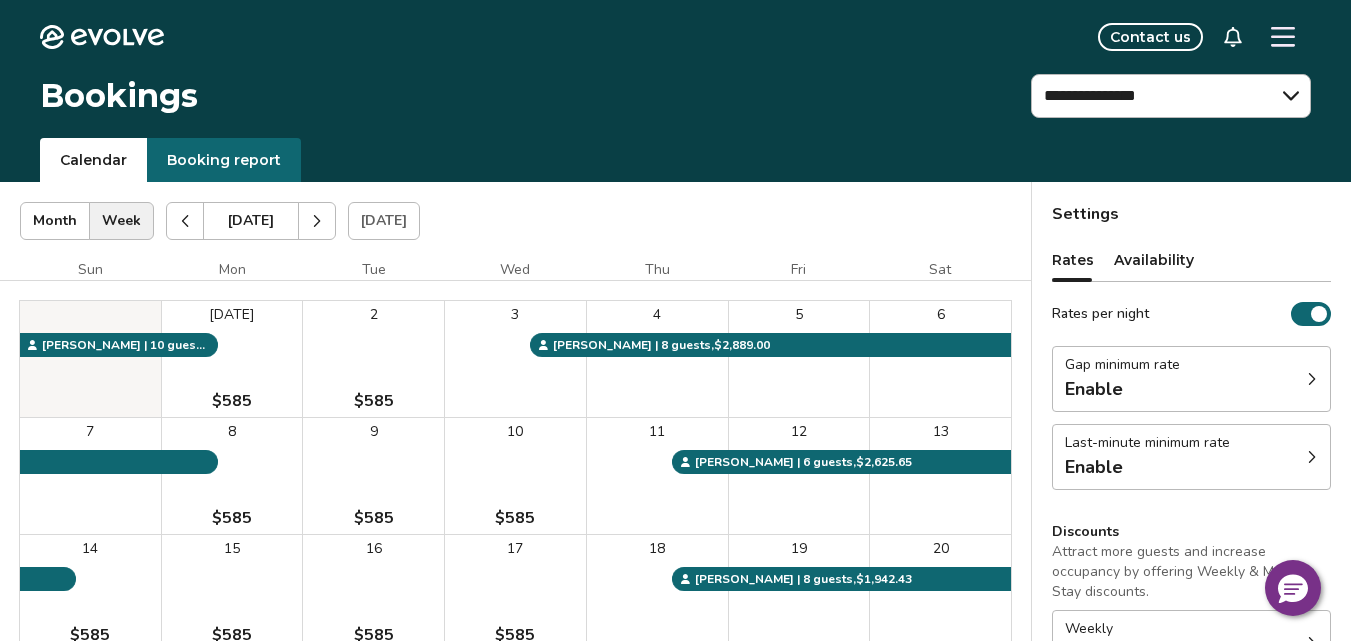 type 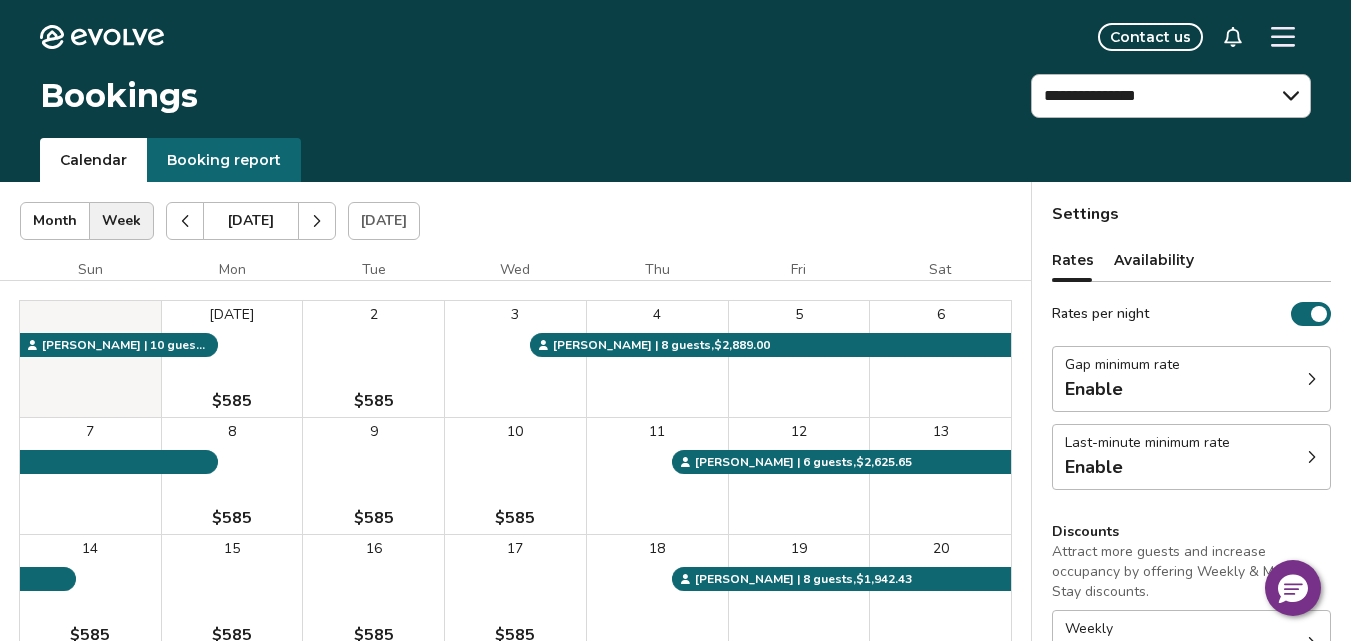 type 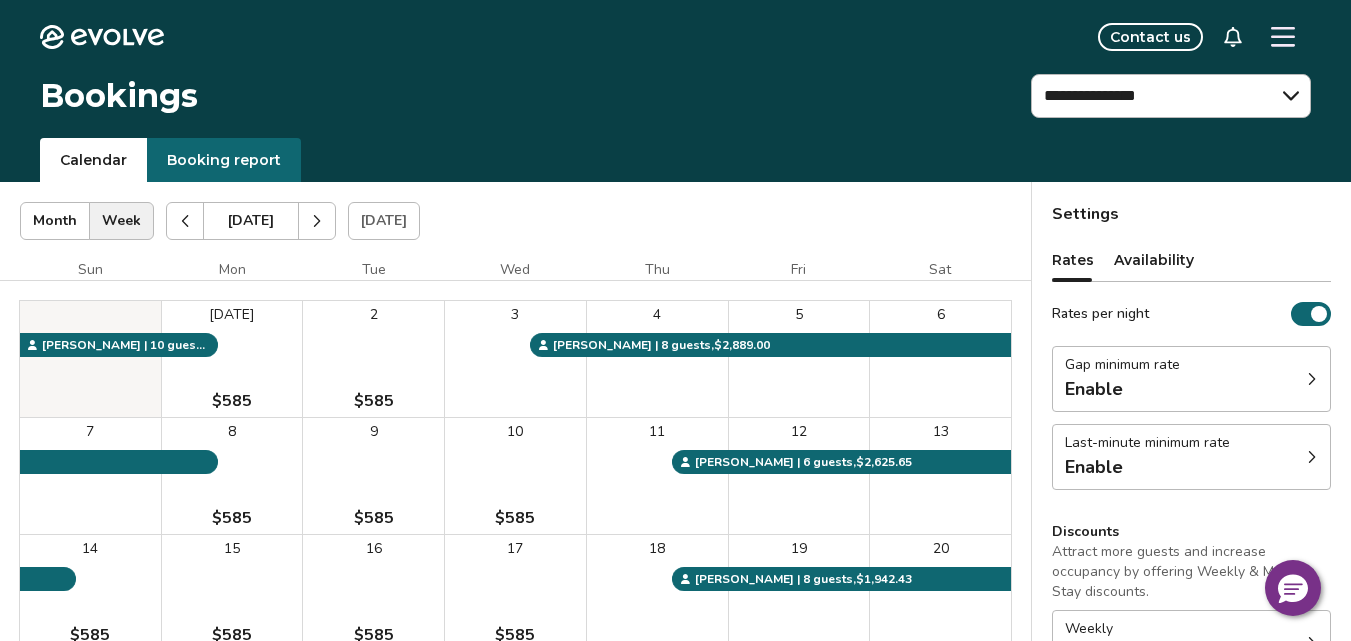 type 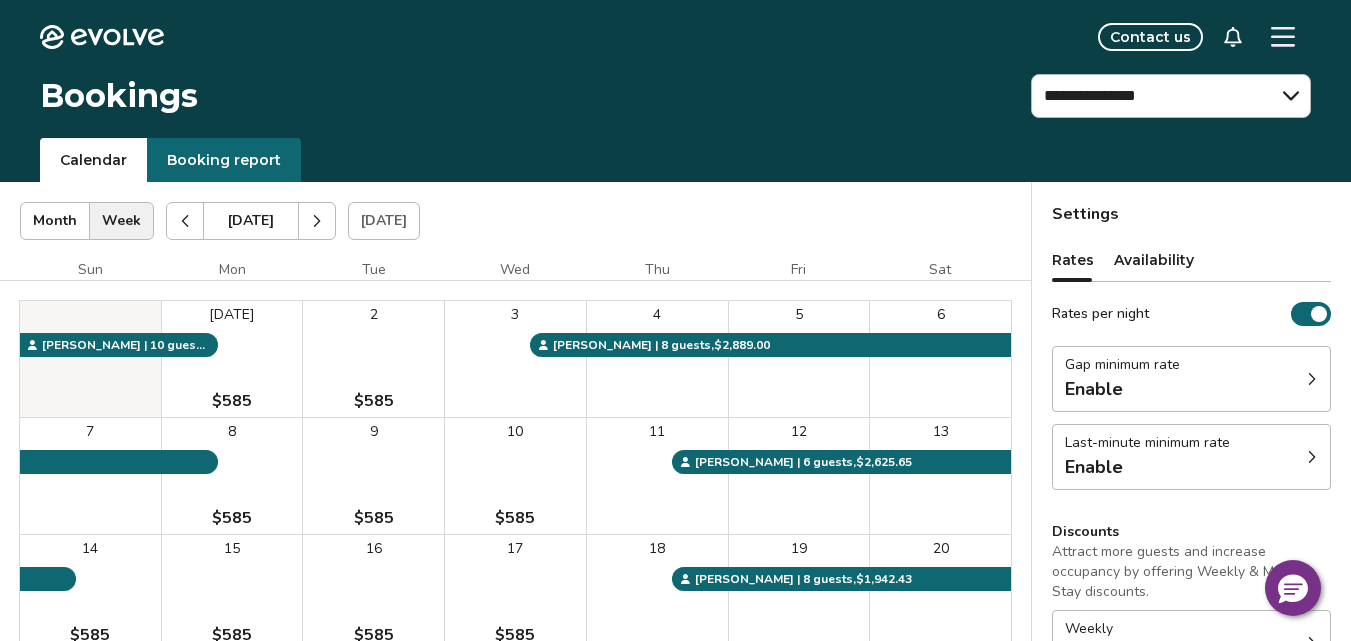 click at bounding box center [317, 221] 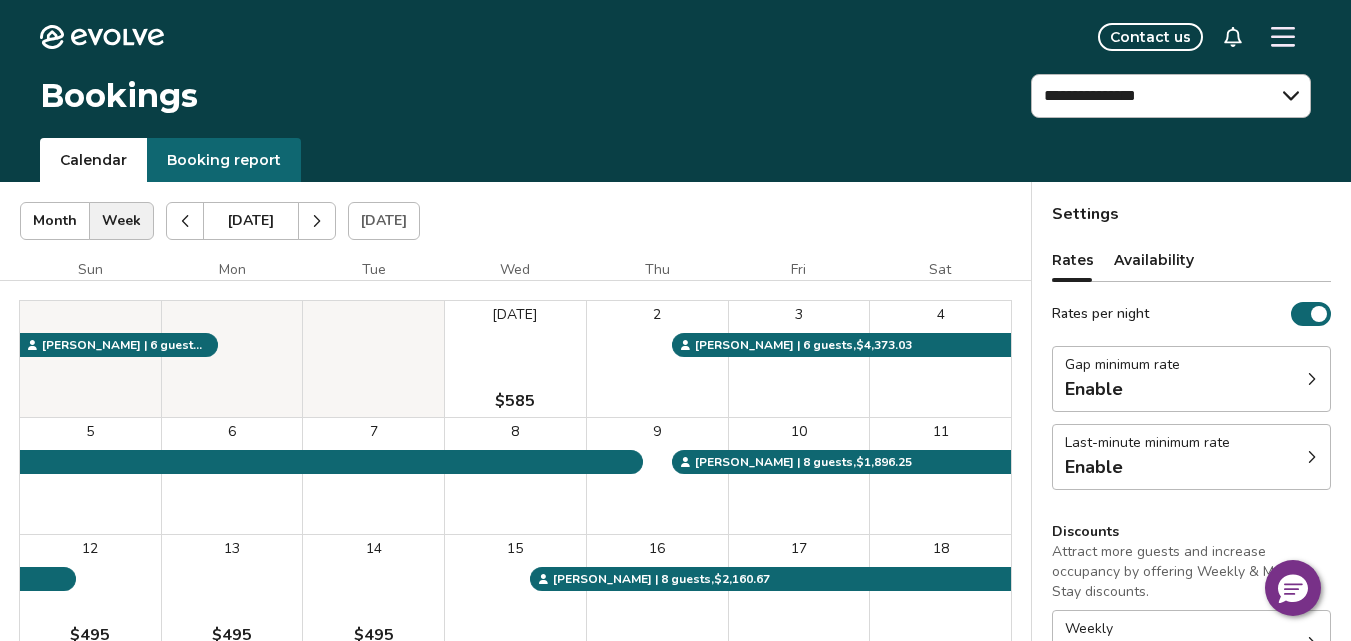 drag, startPoint x: 1350, startPoint y: 77, endPoint x: 1365, endPoint y: 185, distance: 109.03669 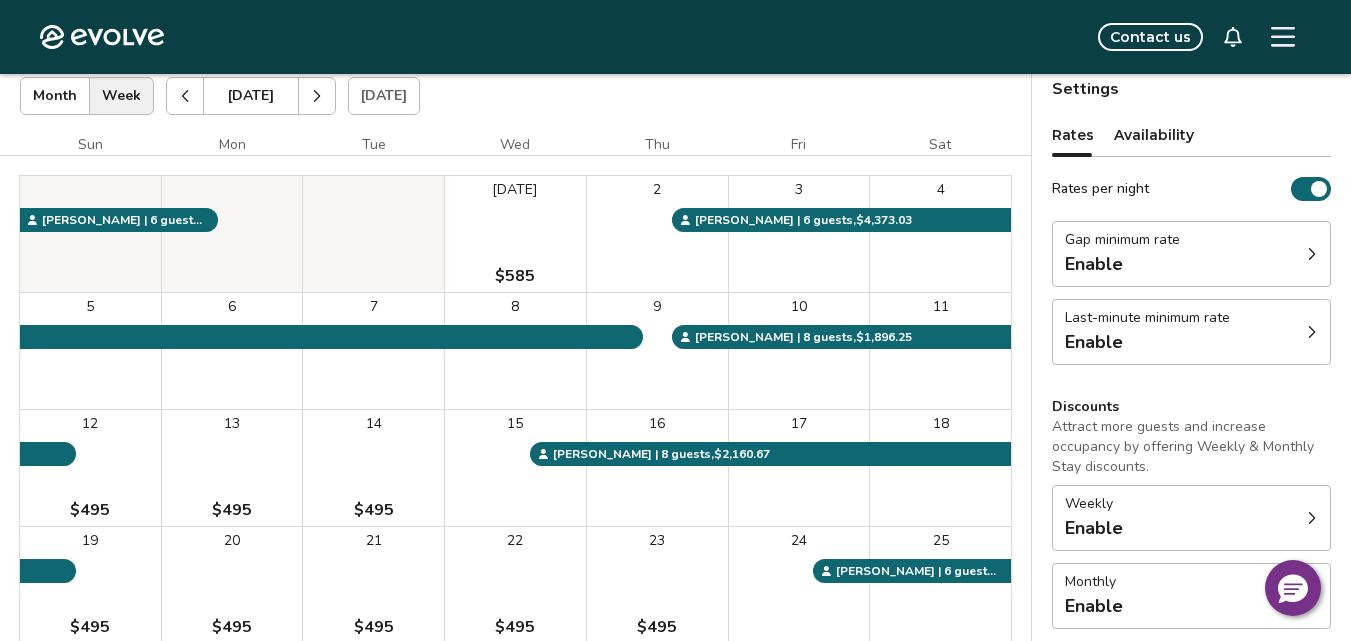 scroll, scrollTop: 0, scrollLeft: 0, axis: both 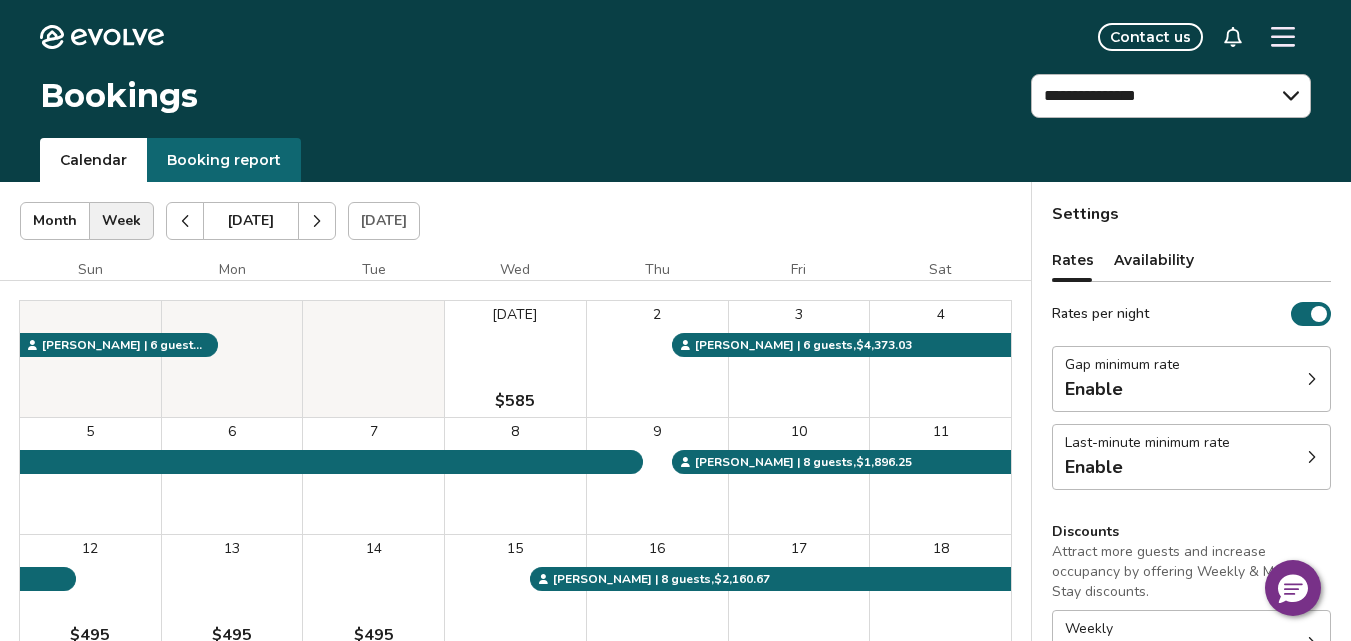 click at bounding box center [185, 221] 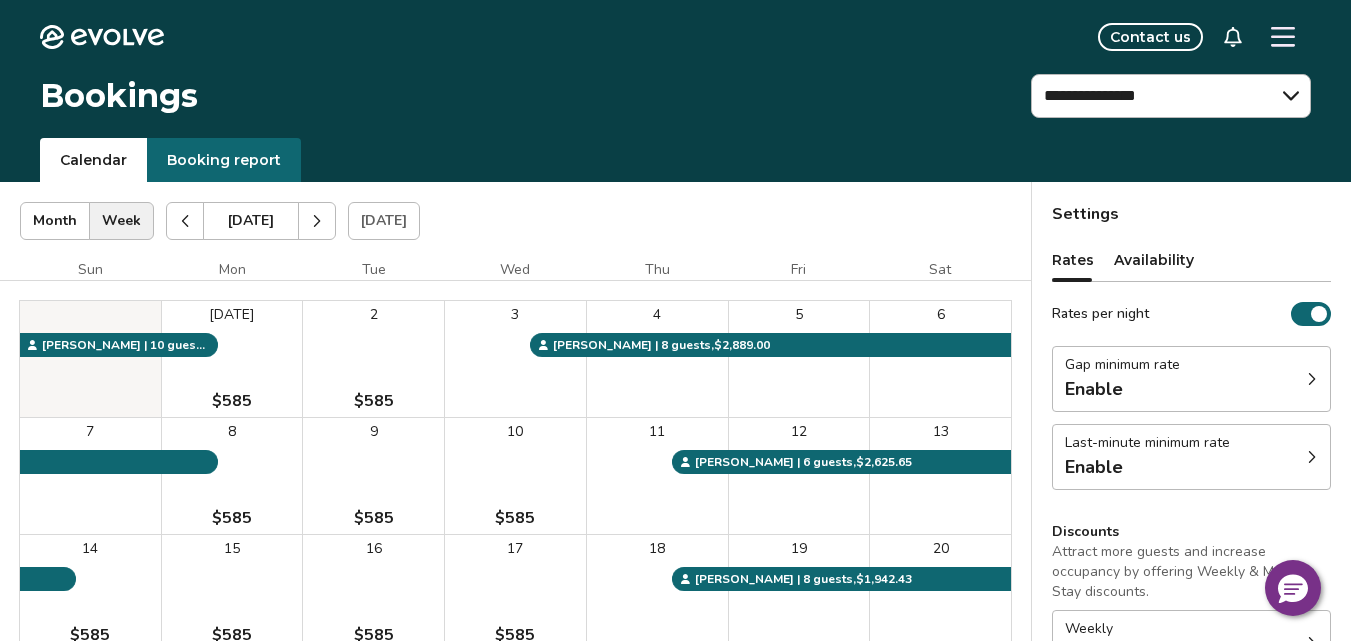 click at bounding box center [185, 221] 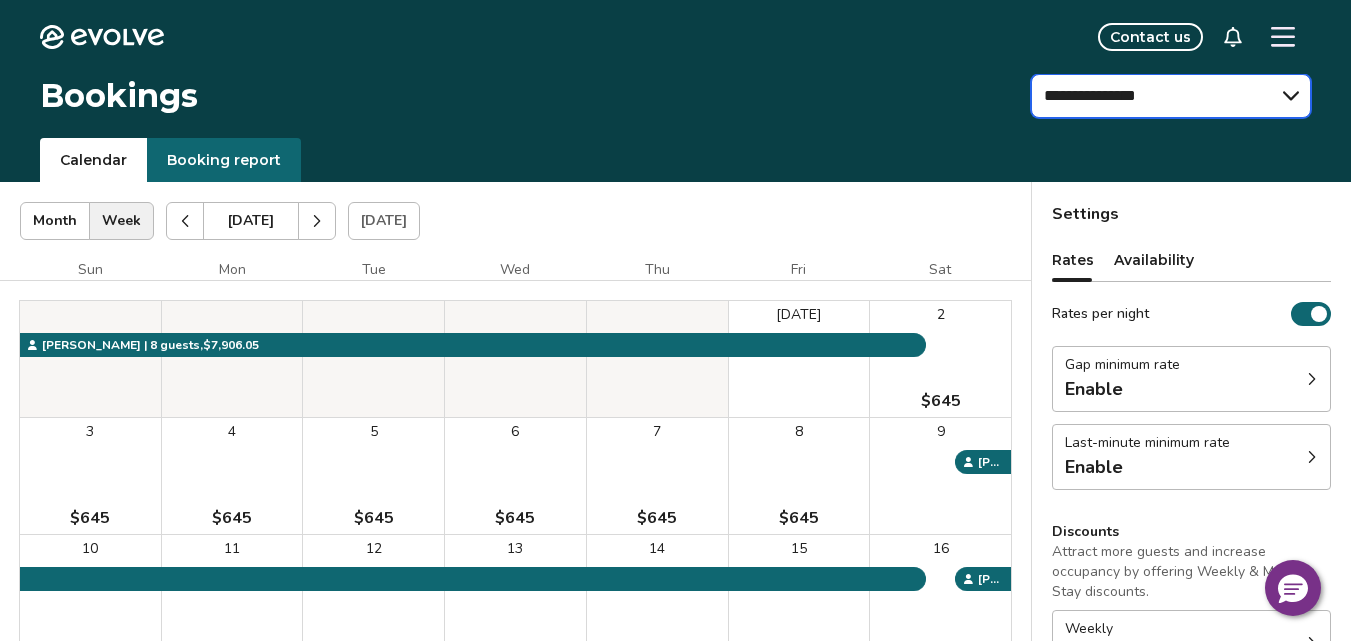 click on "**********" at bounding box center (1171, 96) 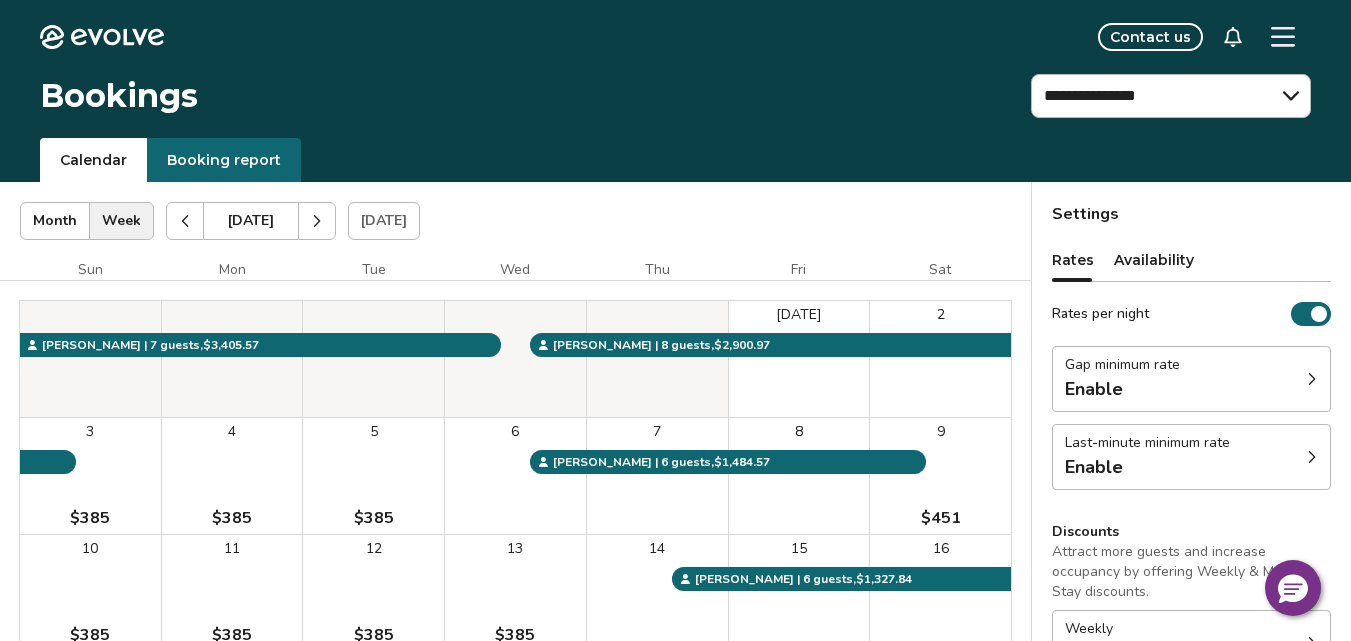 drag, startPoint x: 1349, startPoint y: 120, endPoint x: 1365, endPoint y: 187, distance: 68.88396 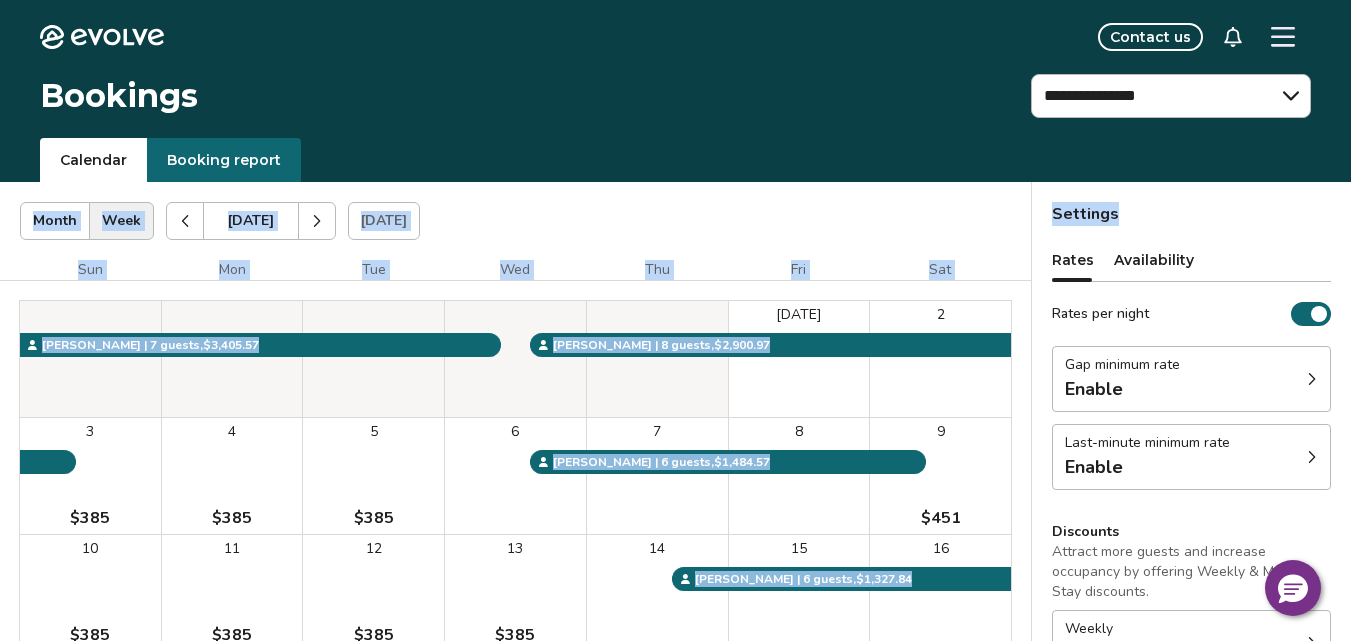 drag, startPoint x: 1350, startPoint y: 172, endPoint x: 1360, endPoint y: 221, distance: 50.01 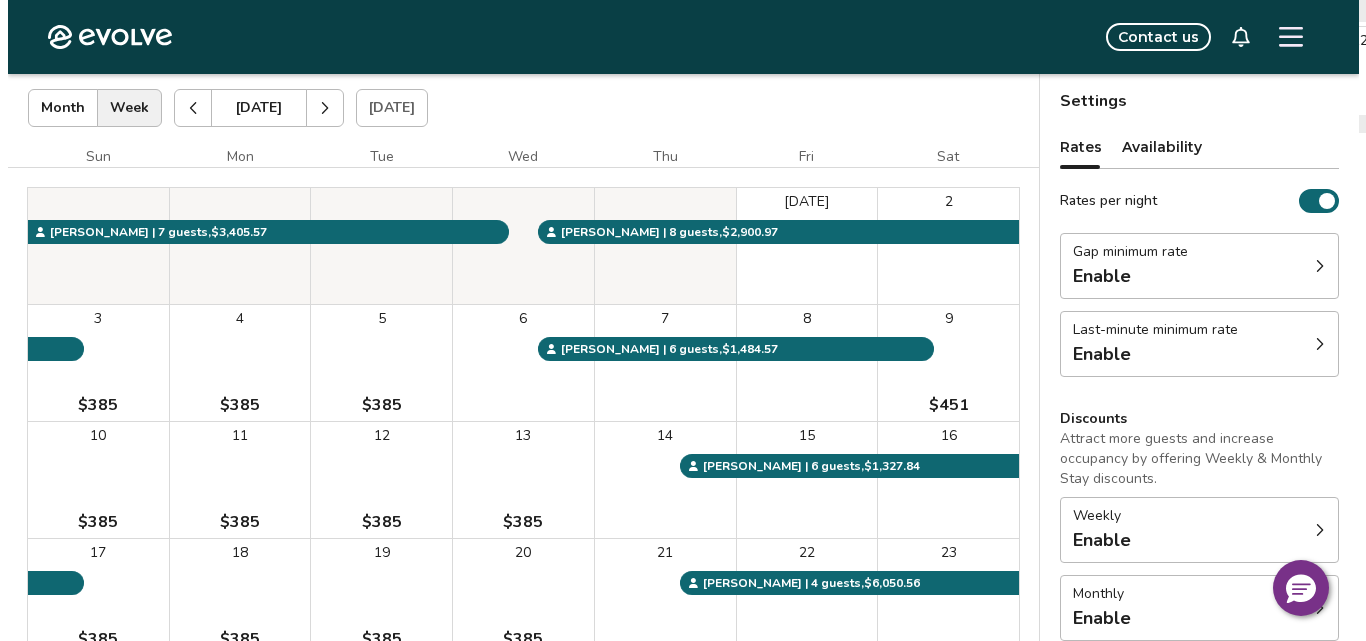scroll, scrollTop: 62, scrollLeft: 0, axis: vertical 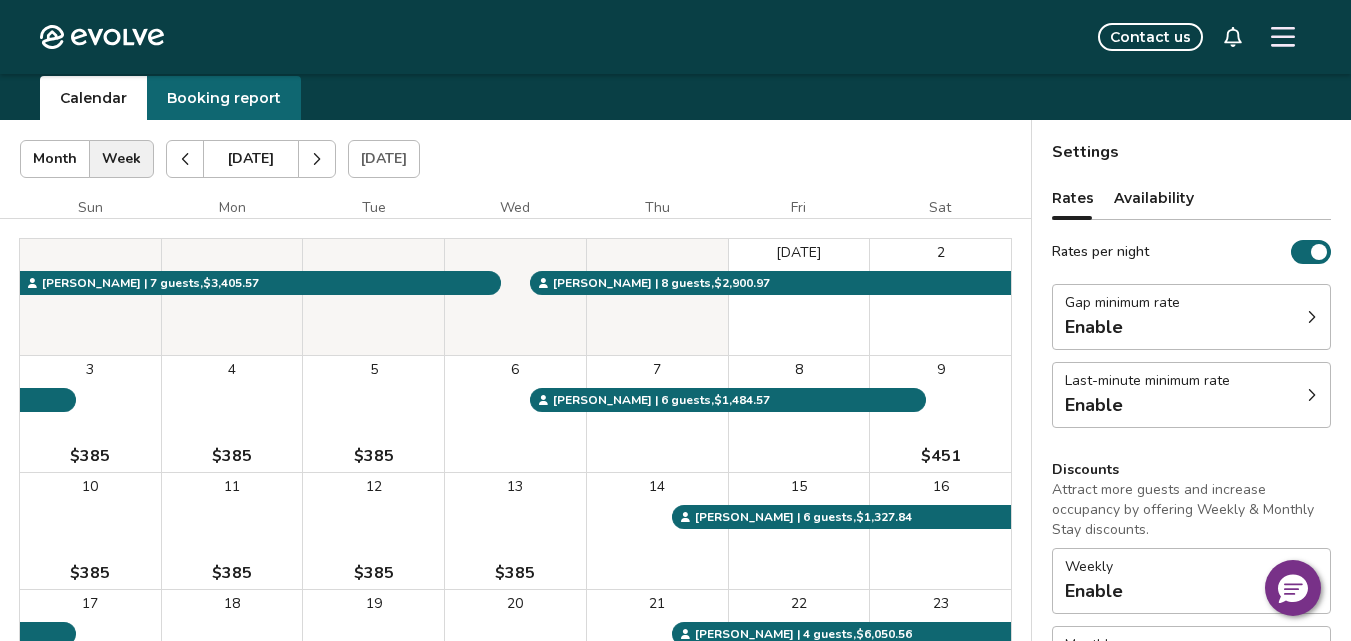 click 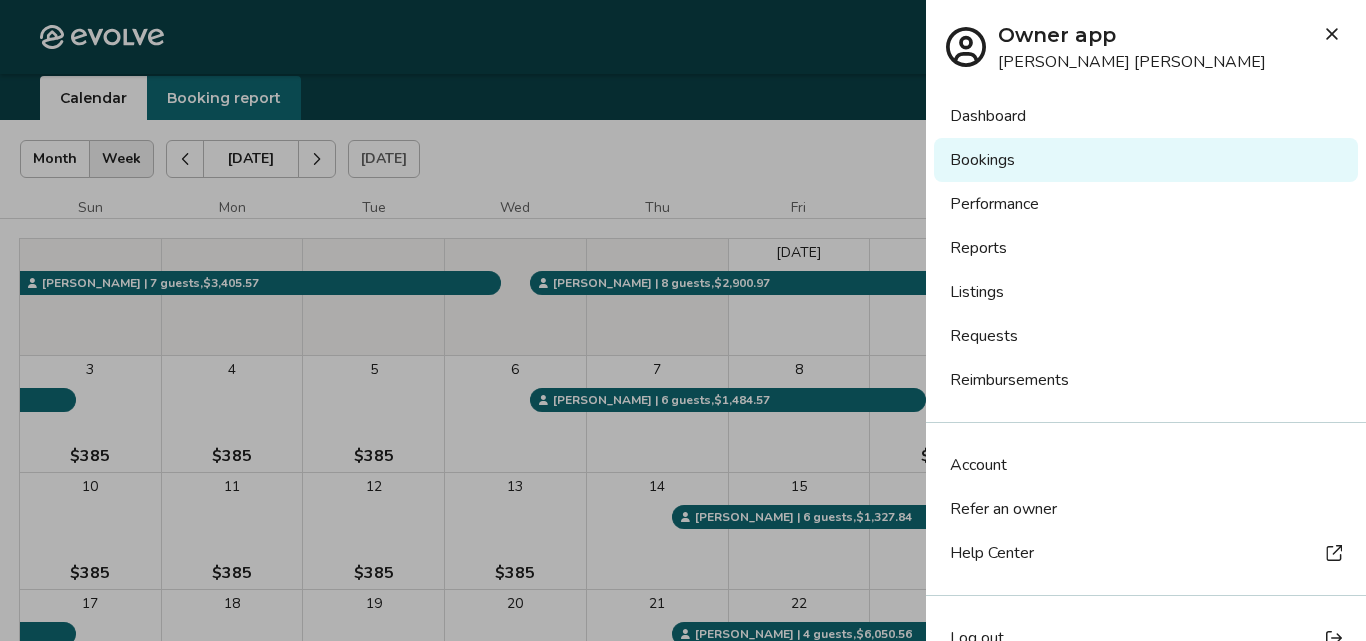 click on "Listings" at bounding box center [1146, 292] 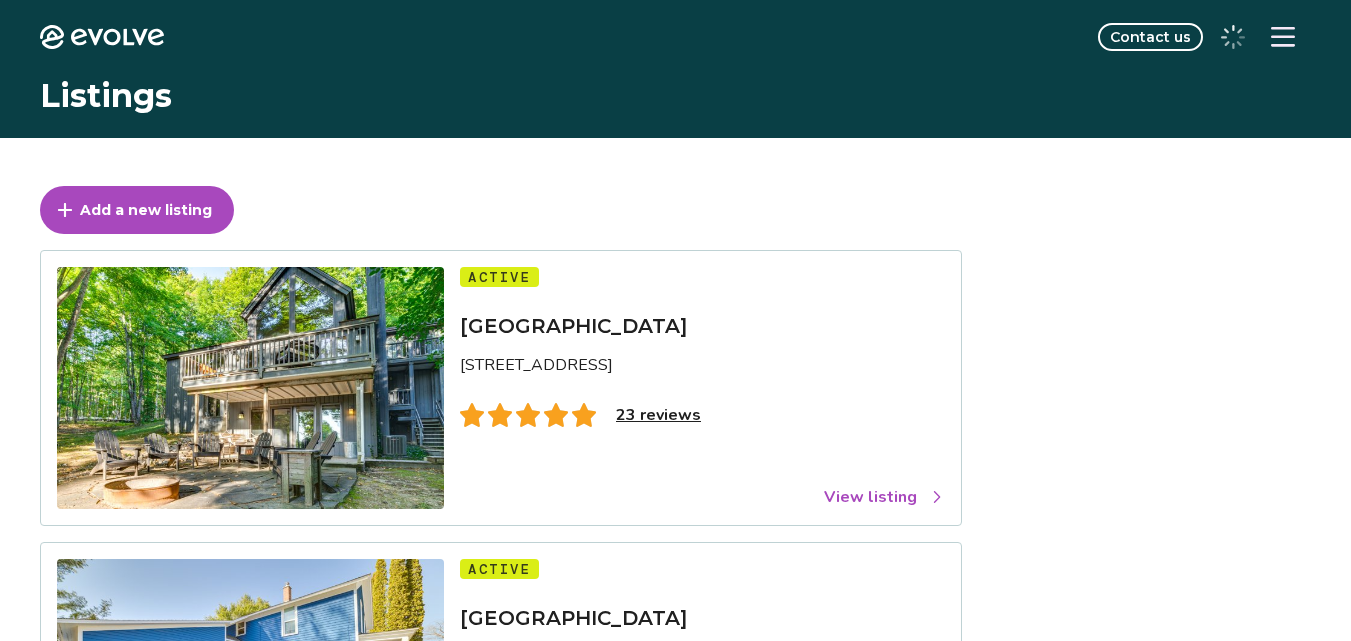 scroll, scrollTop: 0, scrollLeft: 0, axis: both 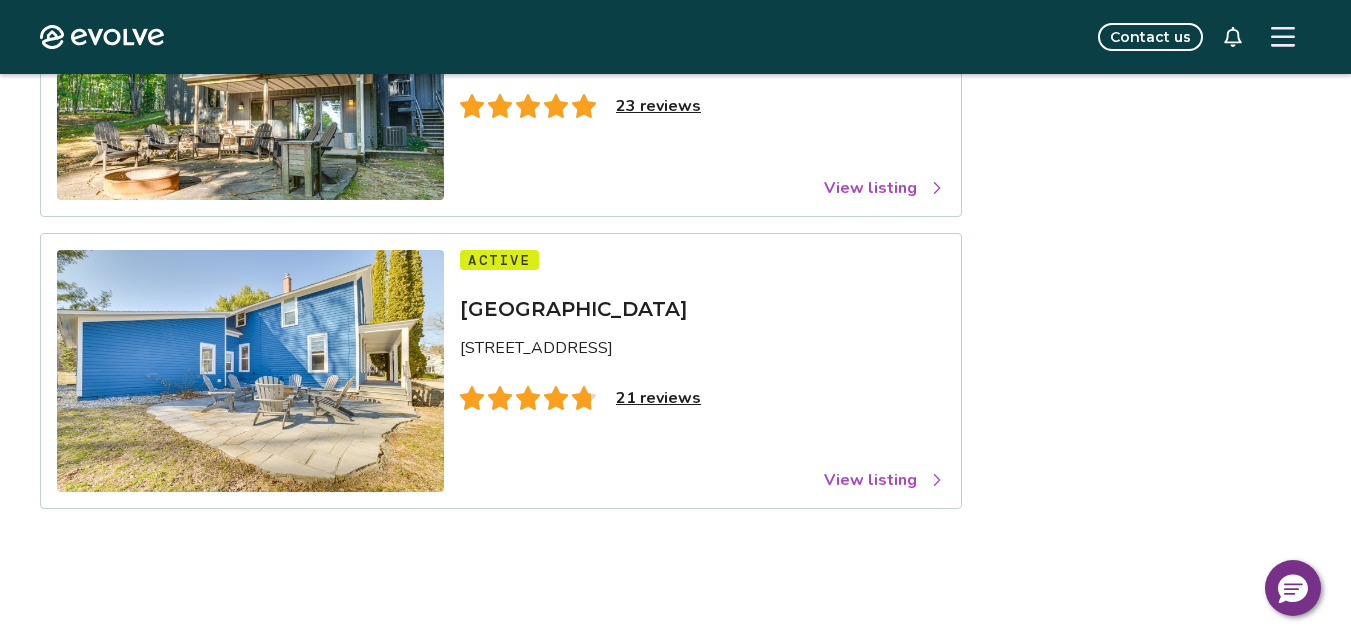 click on "23 reviews" at bounding box center (658, 106) 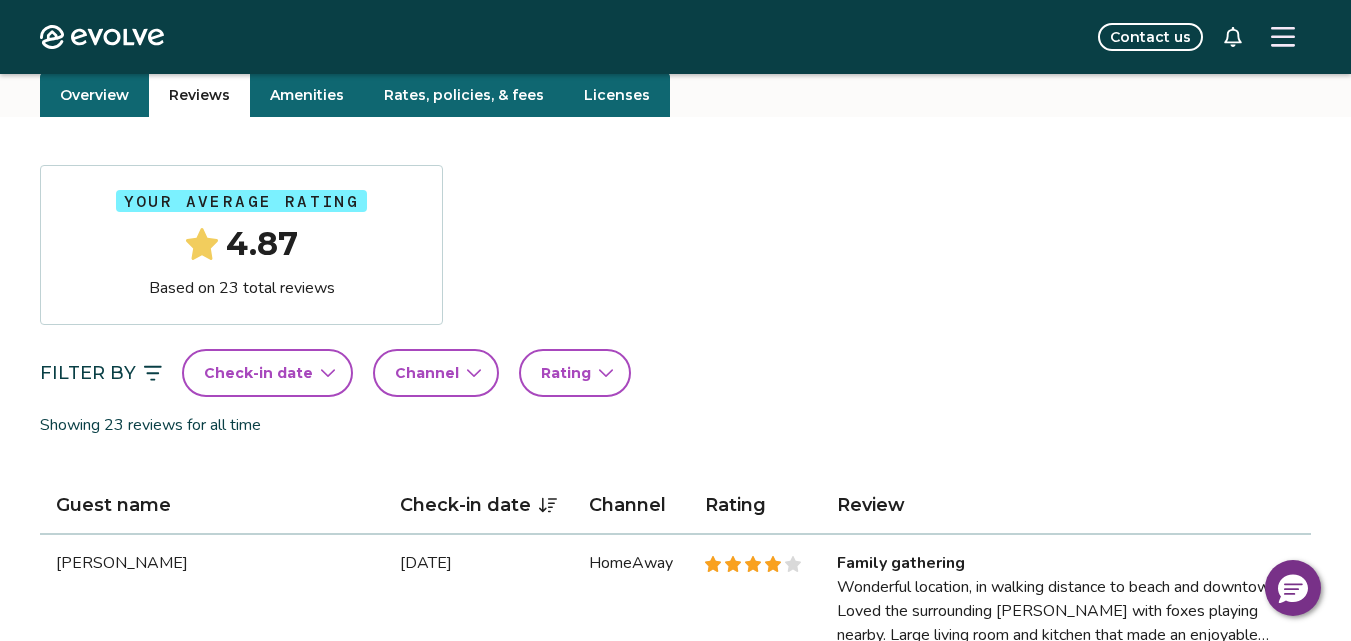 scroll, scrollTop: 189, scrollLeft: 0, axis: vertical 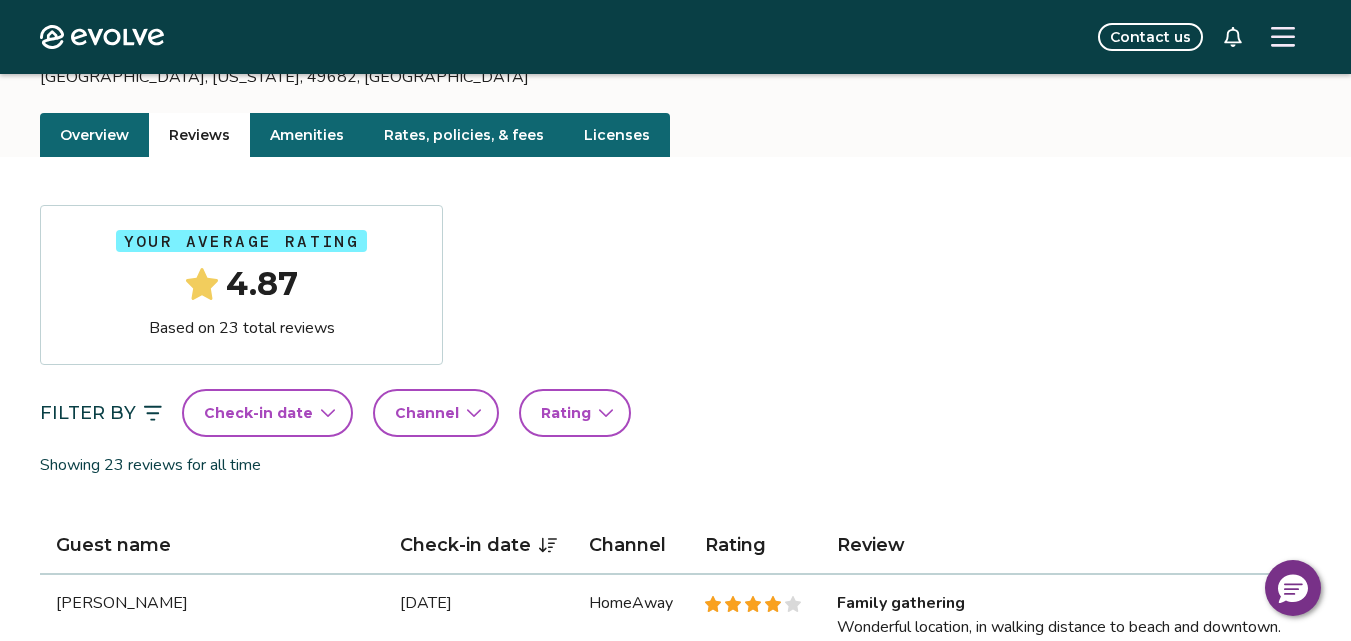 click on "Your average rating 4.87 Based on 23 total reviews Filter By  Check-in date Channel Rating Showing 23 reviews for all time Guest name Check-in date Channel Rating Review Charles Lesch Jun 8, 2025 HomeAway Family gathering Wonderful location, in walking distance to beach and downtown. Loved the surrounding woods with foxes playing nearby. Large living room and kitchen that made an enjoyable family gathering possible. Nice bathrooms also. Several doors wouldn’t lock easily or at all. Property could use some TLC View more Joe De Luca May 23, 2025 Airbnb Great house, great location! View more Tammy Ackerman May 15, 2025 Airbnb View more Amanda Dernovshek May 9, 2025 Airbnb Overall this was a great experience! Amazing location and great amenities in the air bnb. I would absolutely stay there again! View more Xanthe Cross Apr 17, 2025 Airbnb The place was nice View more Erin Fowle Dec 25, 2024 HomeAway Great location beautiful views View more Joe Fedewa Nov 20, 2024 Airbnb Great place to stay. View more HomeAway" at bounding box center (675, 1708) 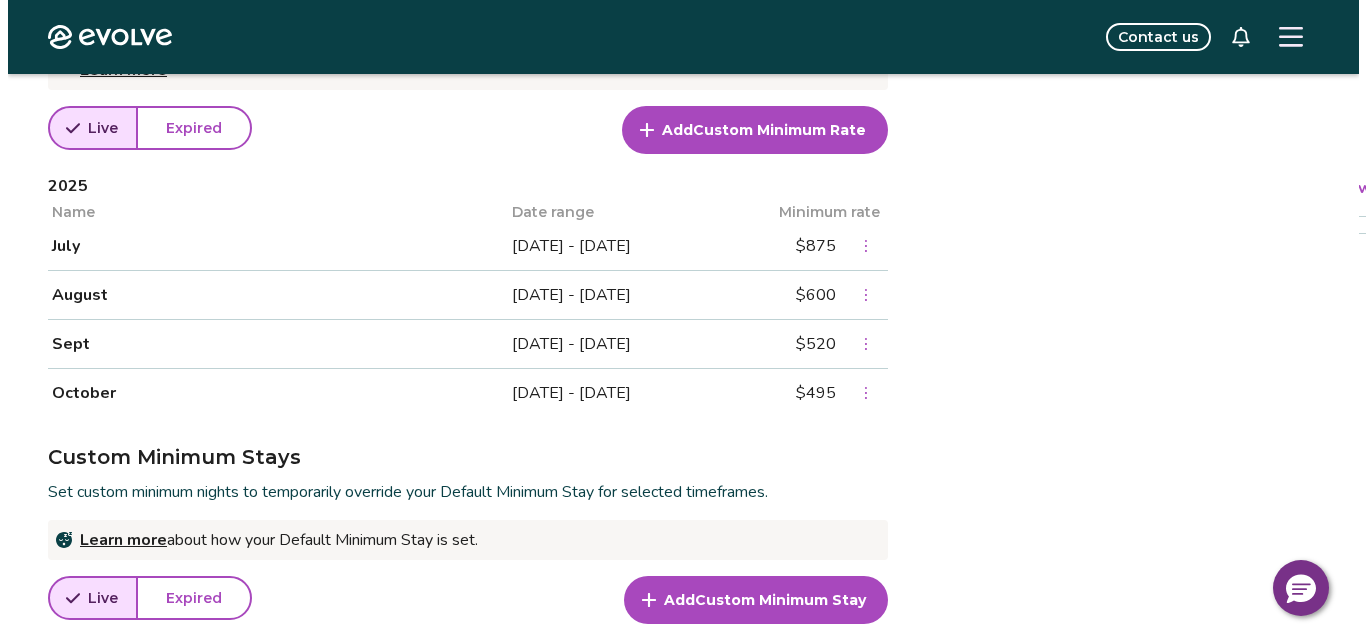 scroll, scrollTop: 903, scrollLeft: 0, axis: vertical 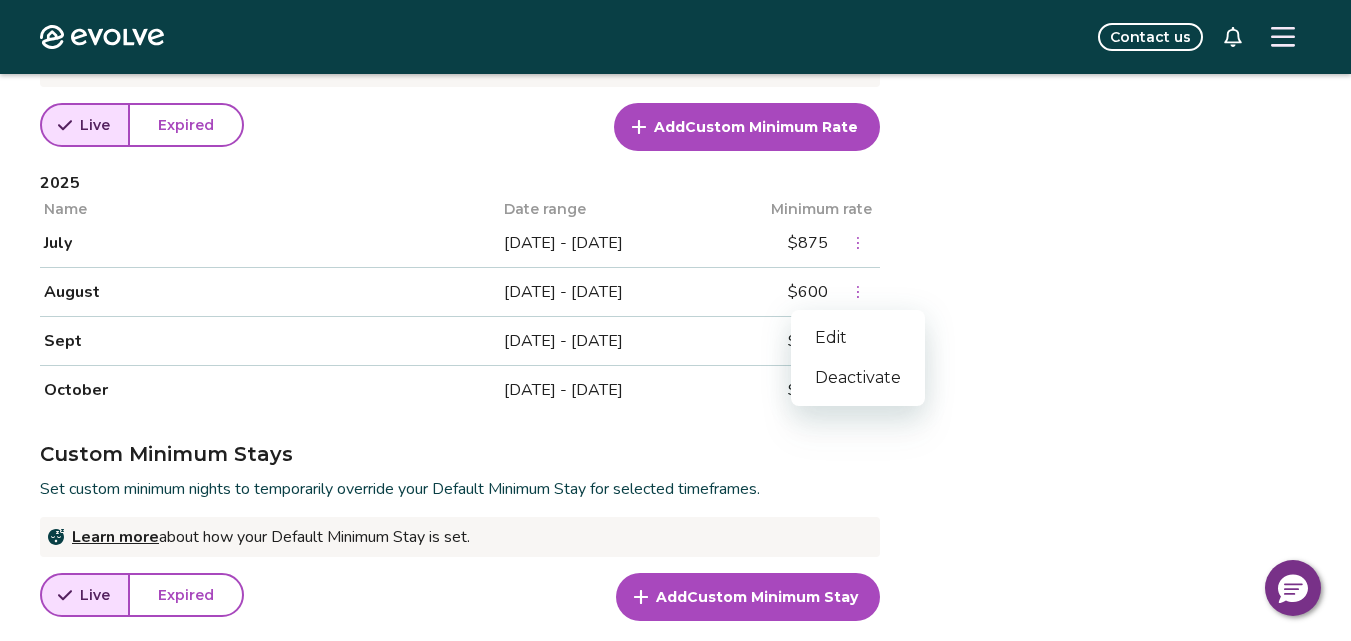 click 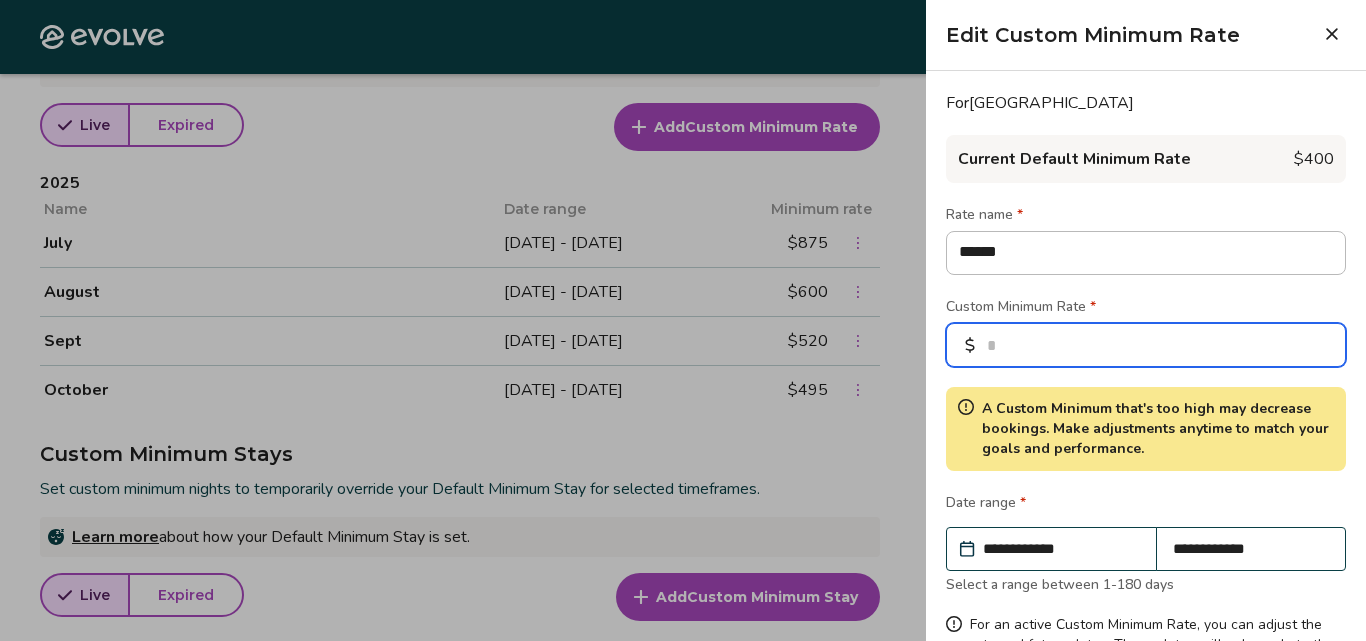 drag, startPoint x: 1018, startPoint y: 345, endPoint x: 983, endPoint y: 340, distance: 35.35534 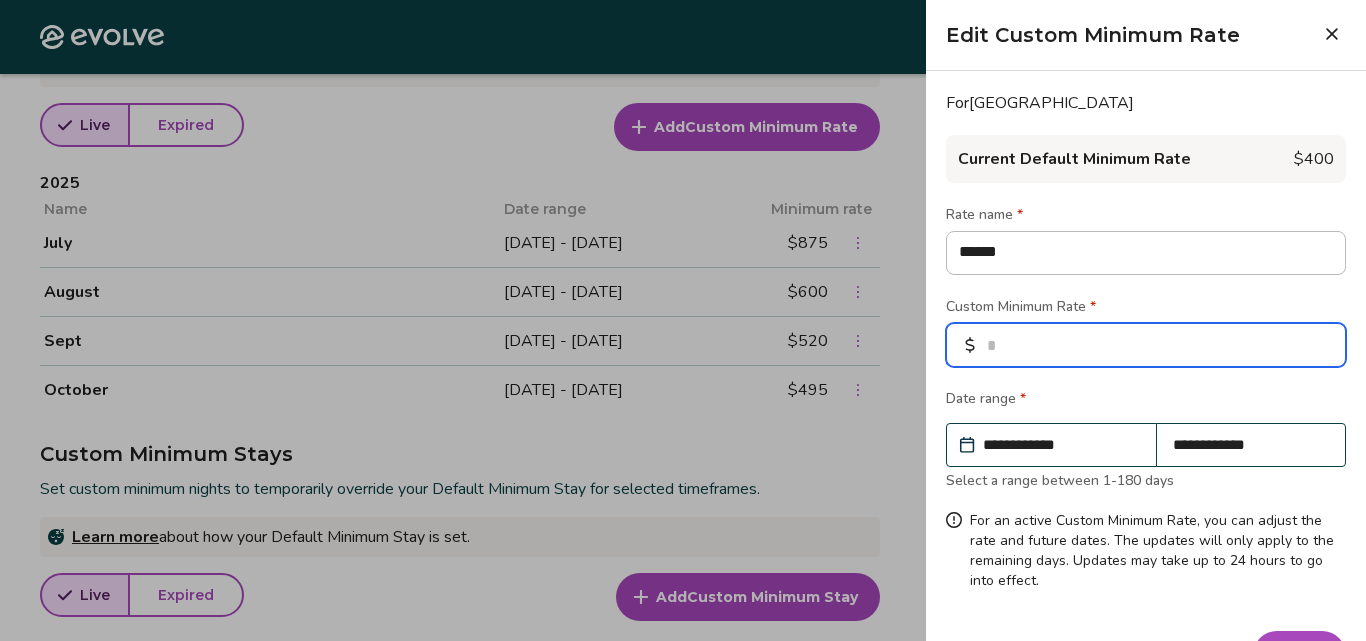 type on "**" 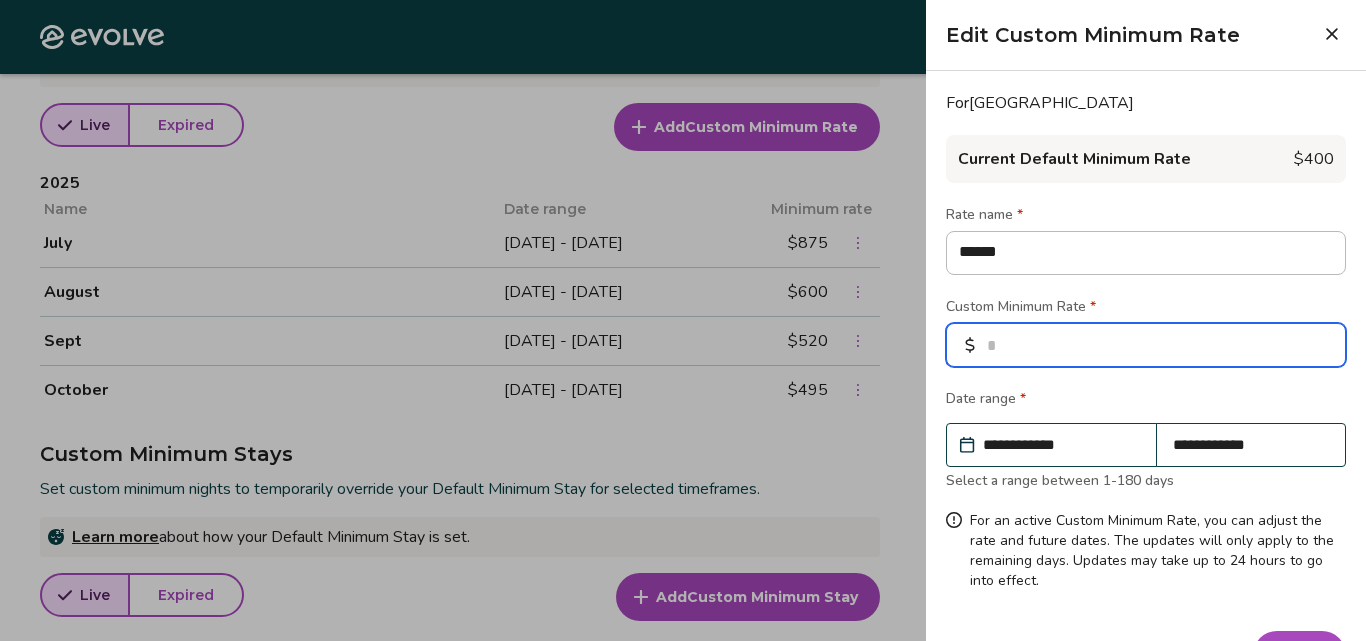 type on "*" 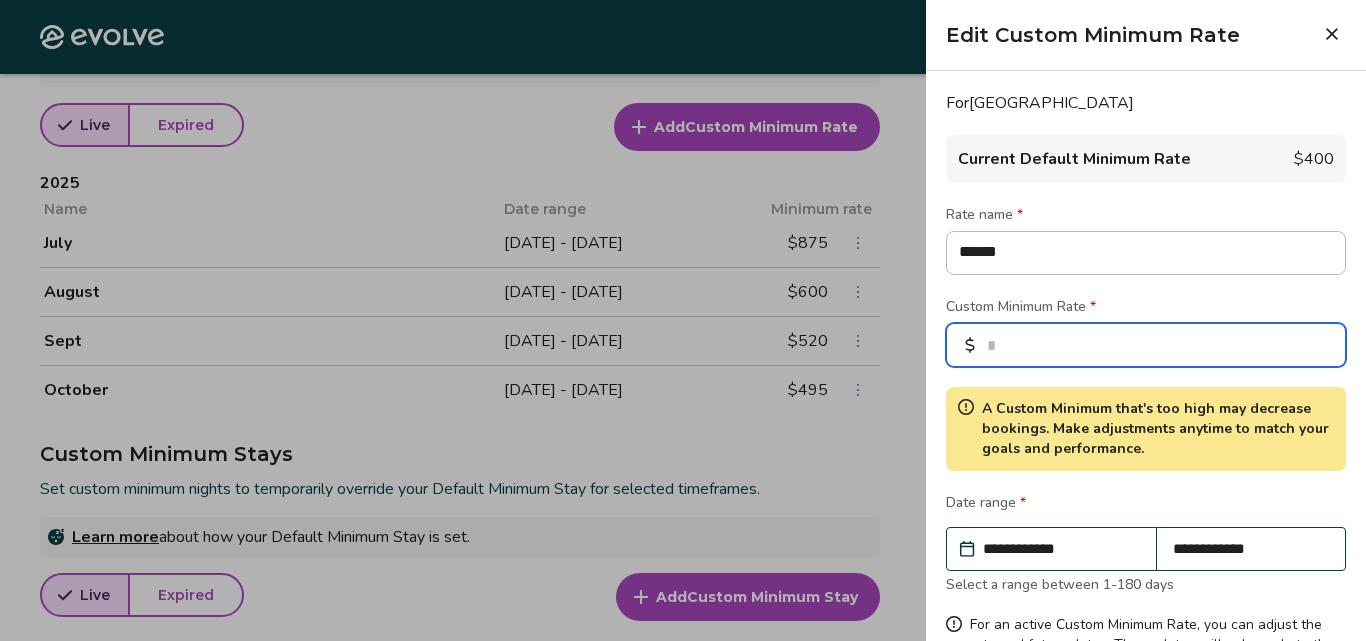 type on "***" 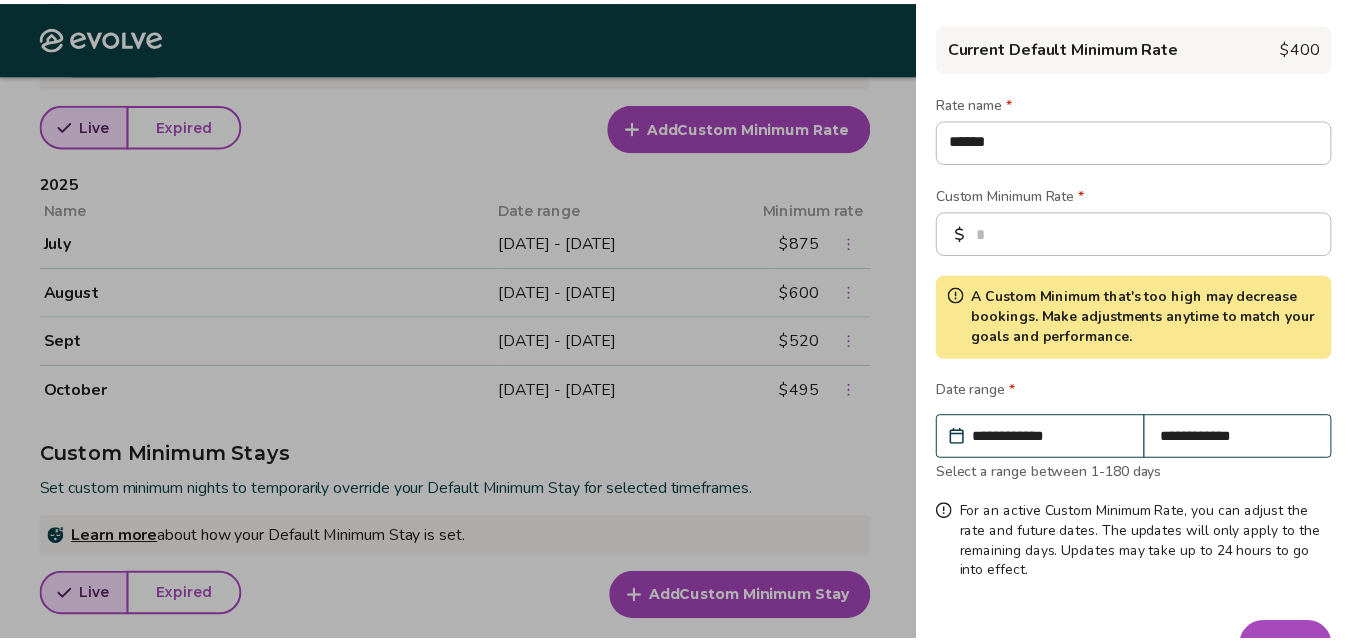 scroll, scrollTop: 129, scrollLeft: 0, axis: vertical 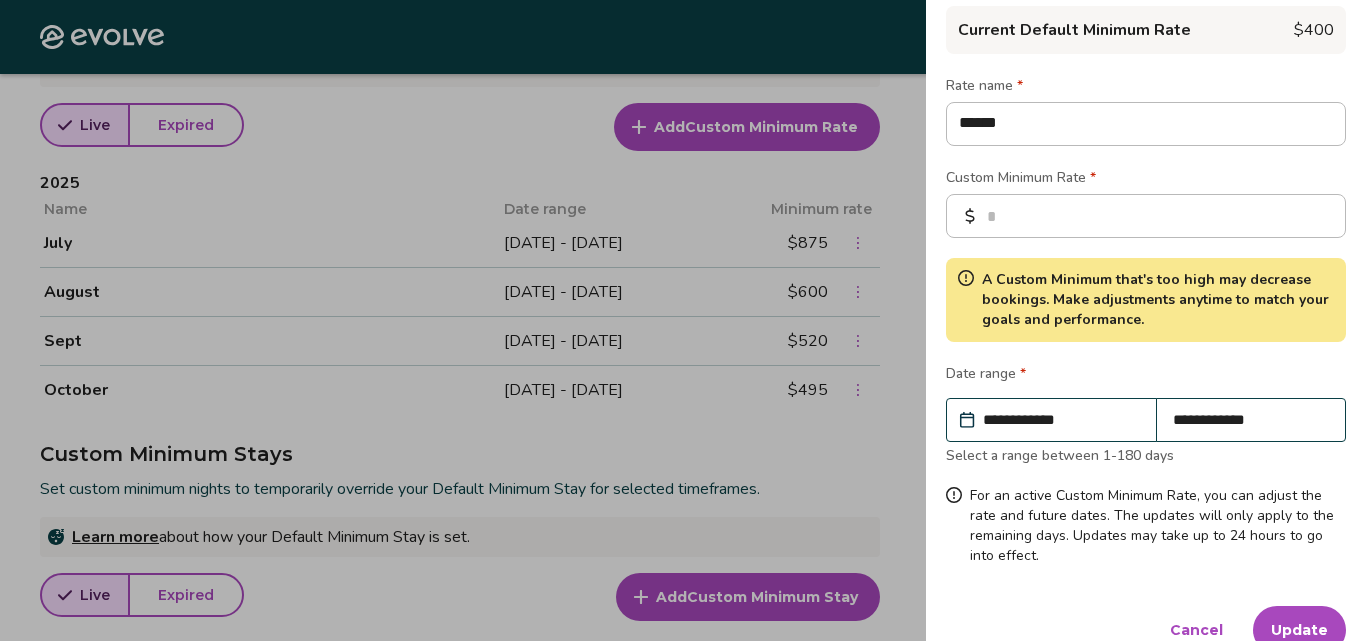 click on "Update" at bounding box center (1299, 630) 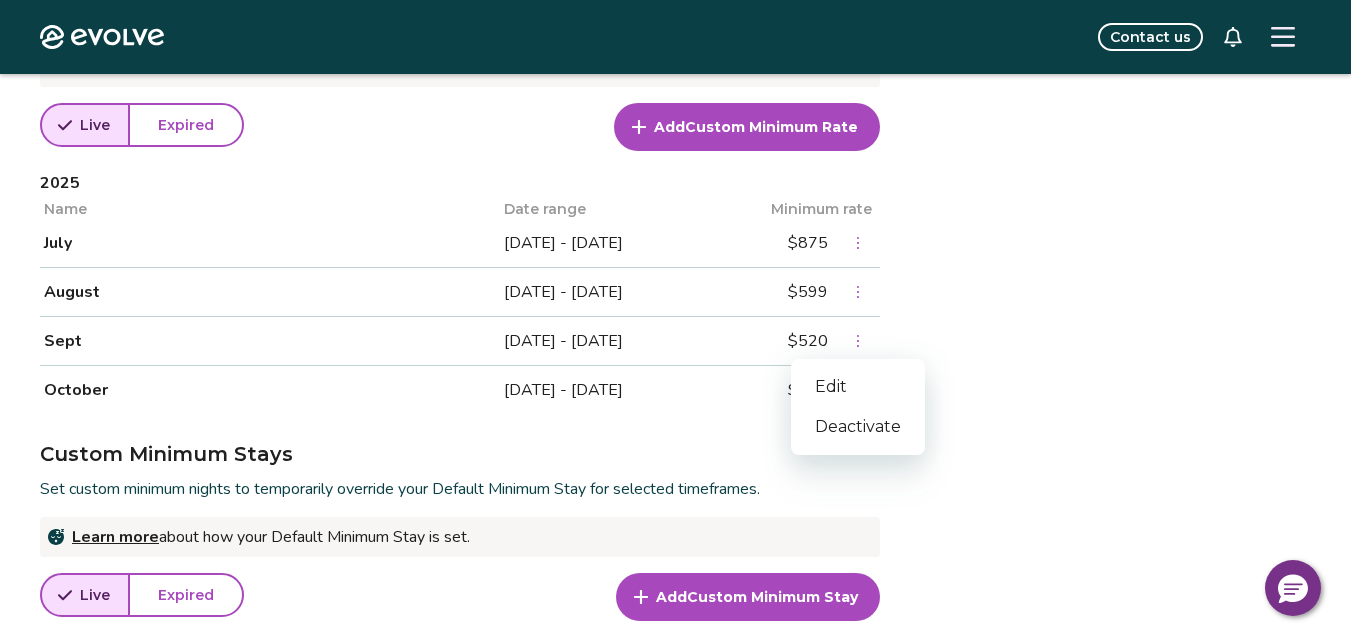 click 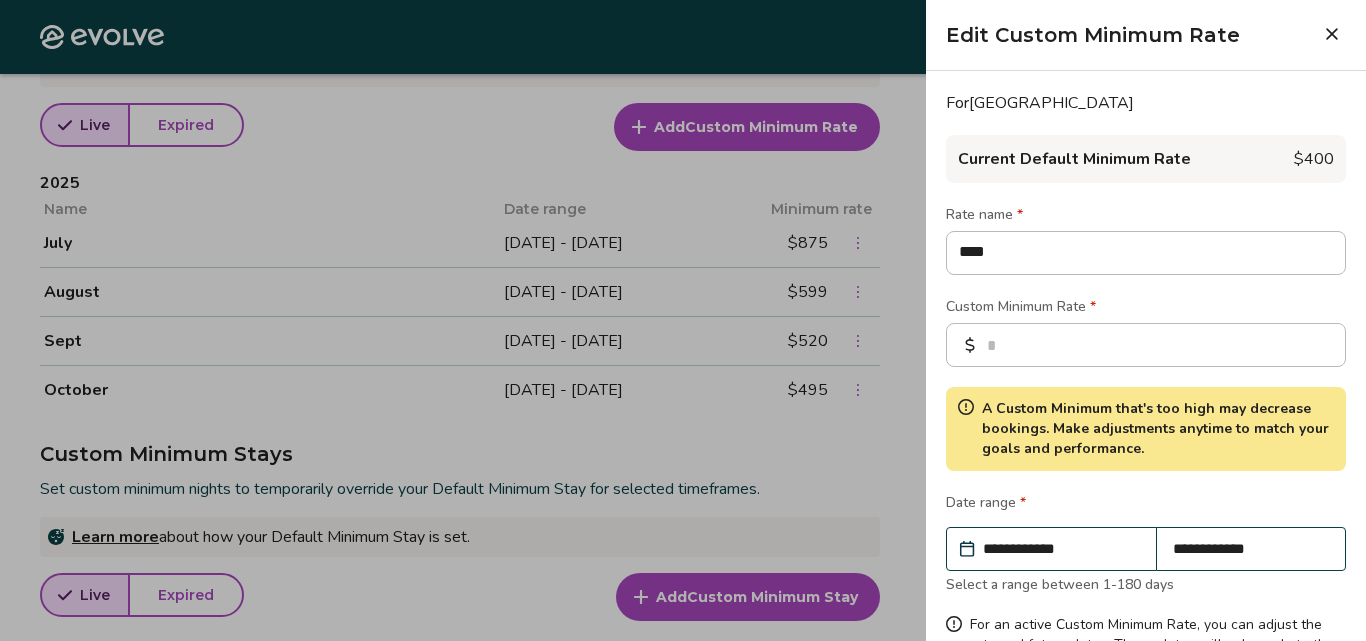 type on "*" 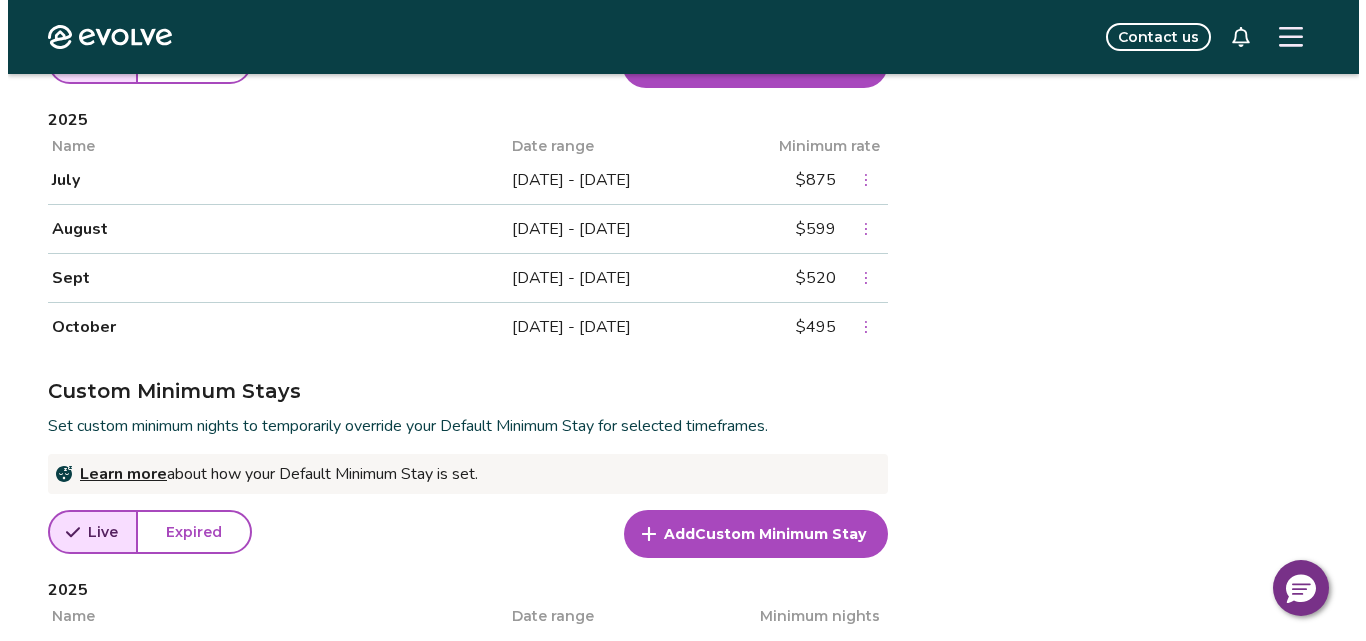 scroll, scrollTop: 955, scrollLeft: 0, axis: vertical 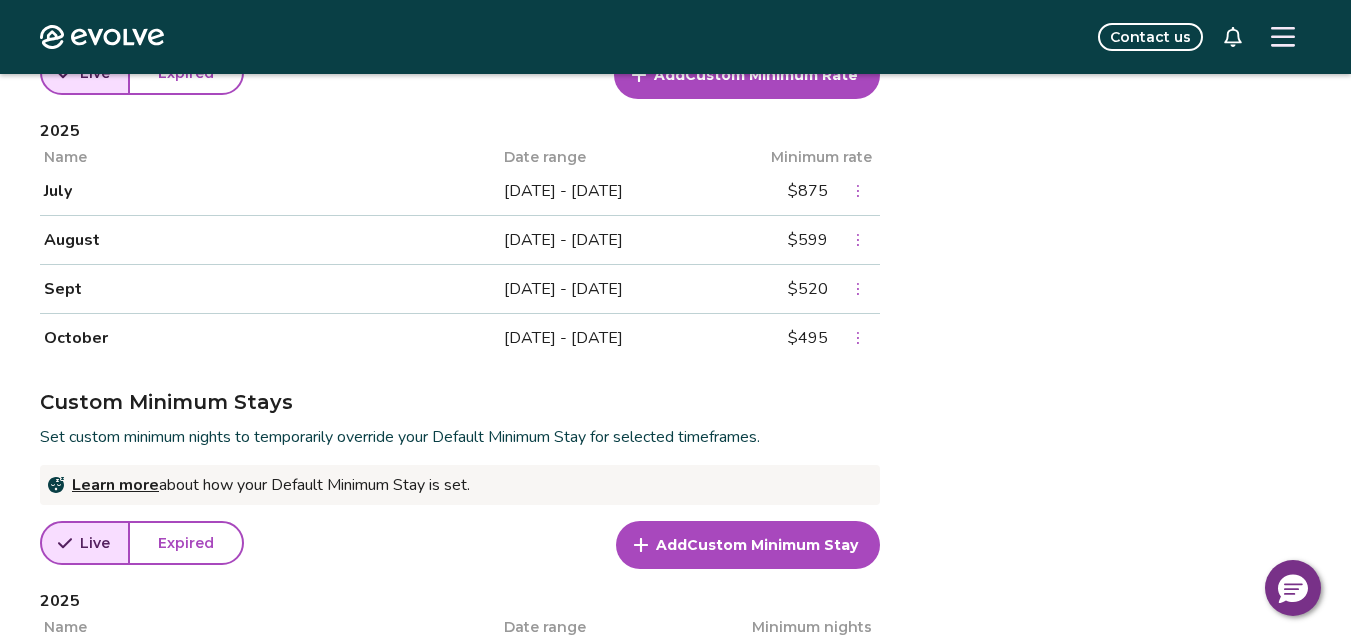 click 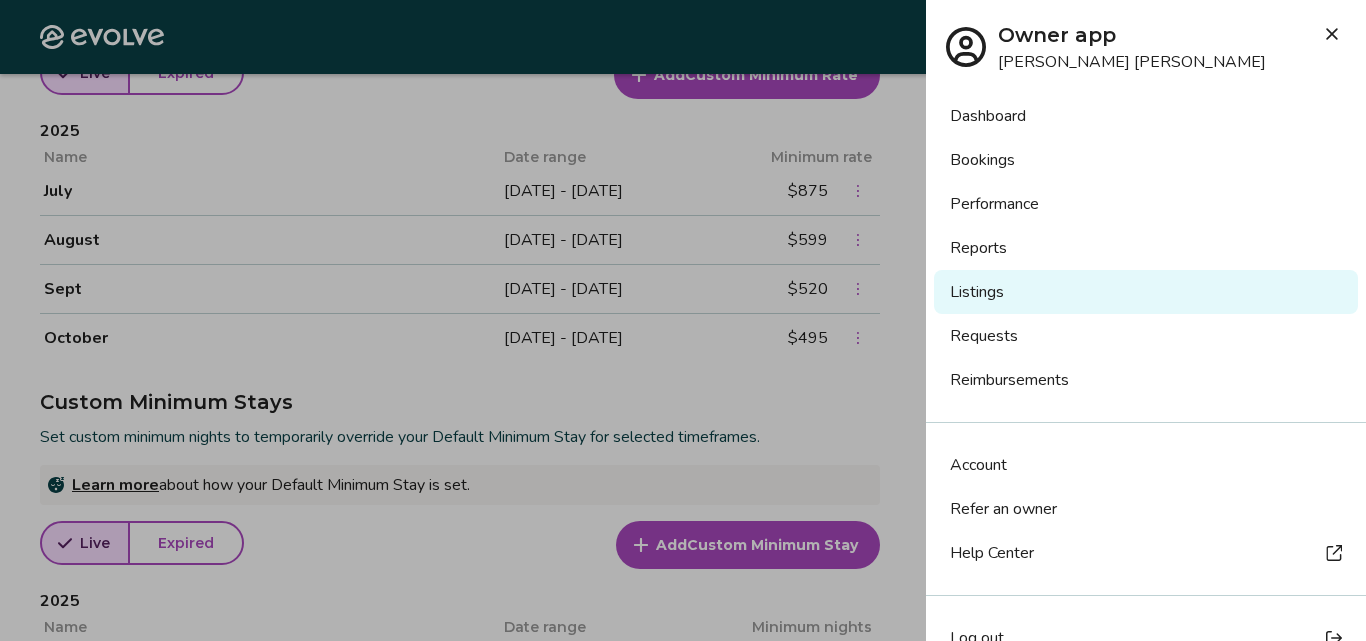 click on "Listings" at bounding box center [1146, 292] 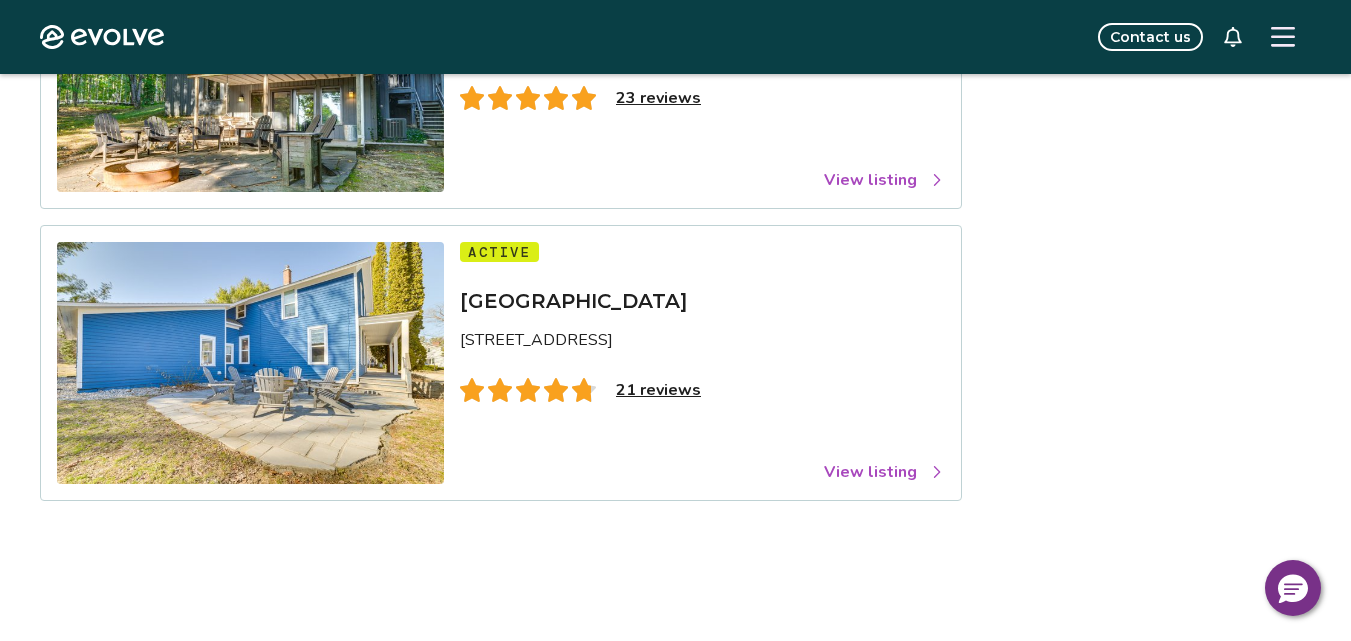 scroll, scrollTop: 320, scrollLeft: 0, axis: vertical 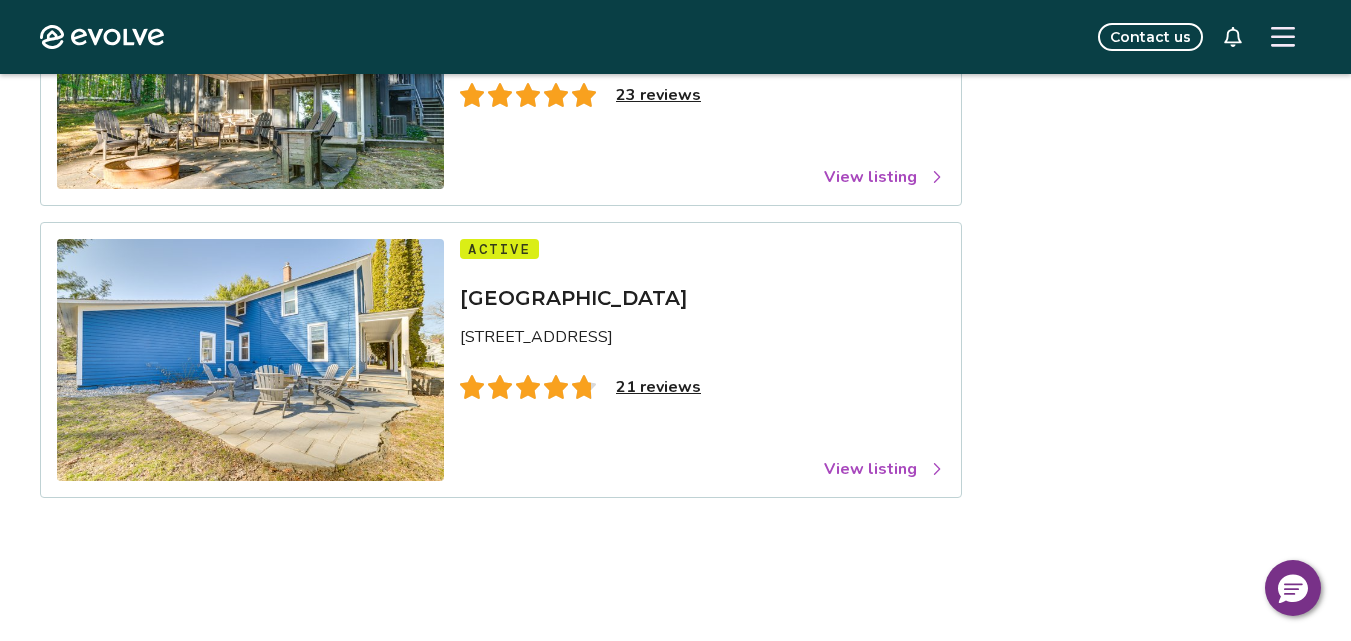 click on "21 reviews" at bounding box center [658, 387] 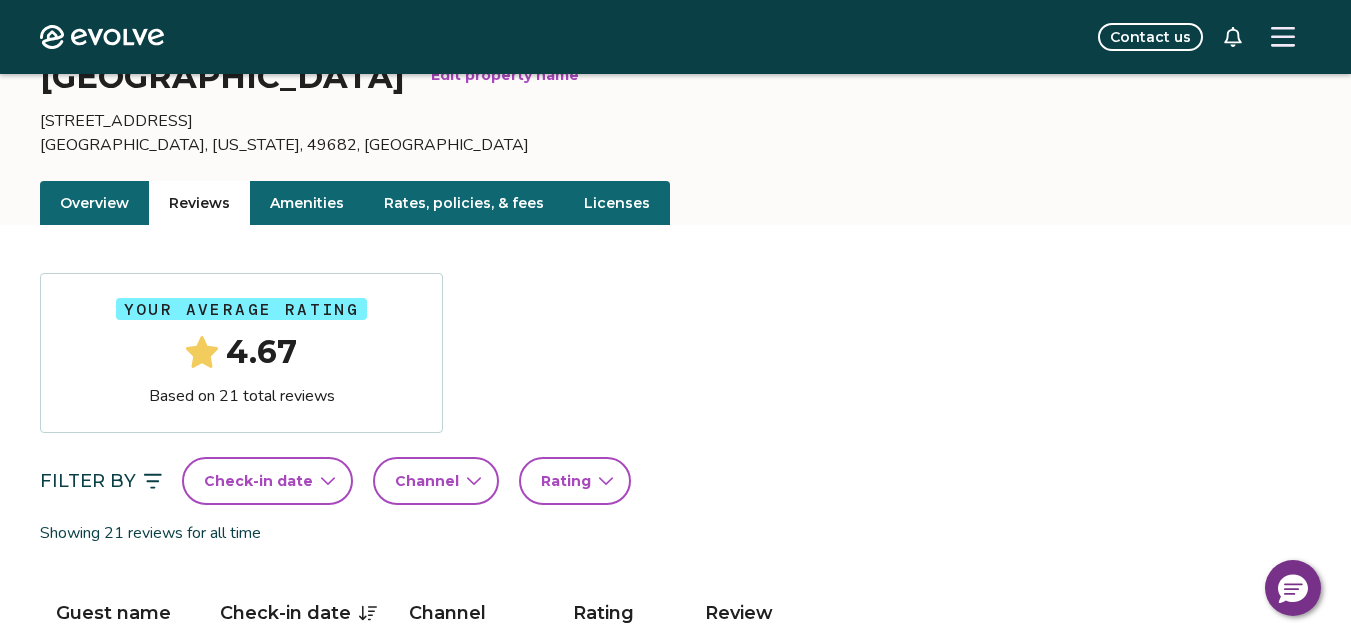 scroll, scrollTop: 120, scrollLeft: 0, axis: vertical 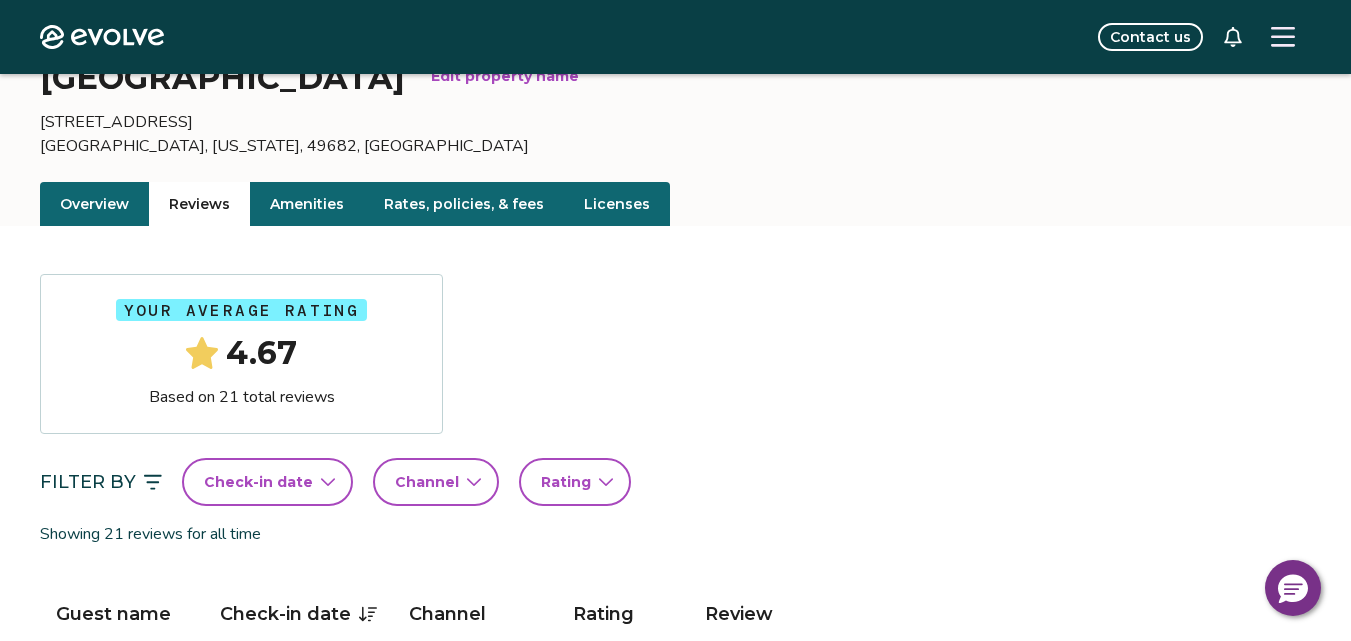 click on "Rates, policies, & fees" at bounding box center (464, 204) 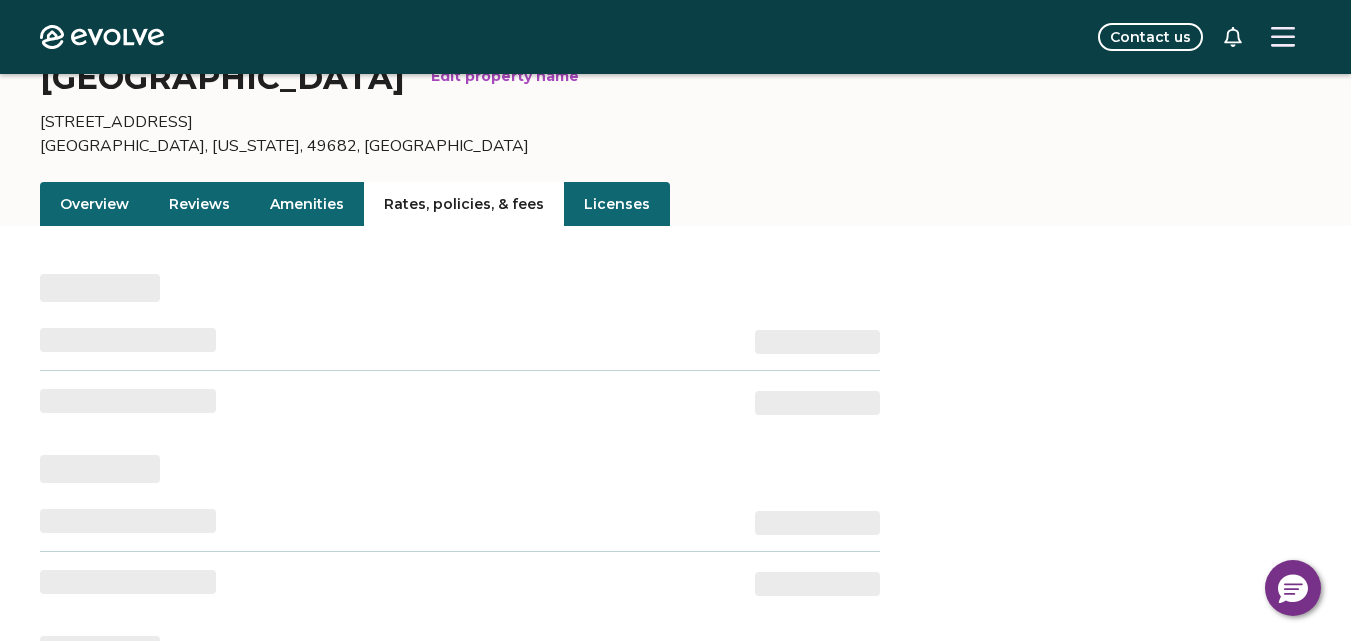 click on "Rates, policies, & fees" at bounding box center (464, 204) 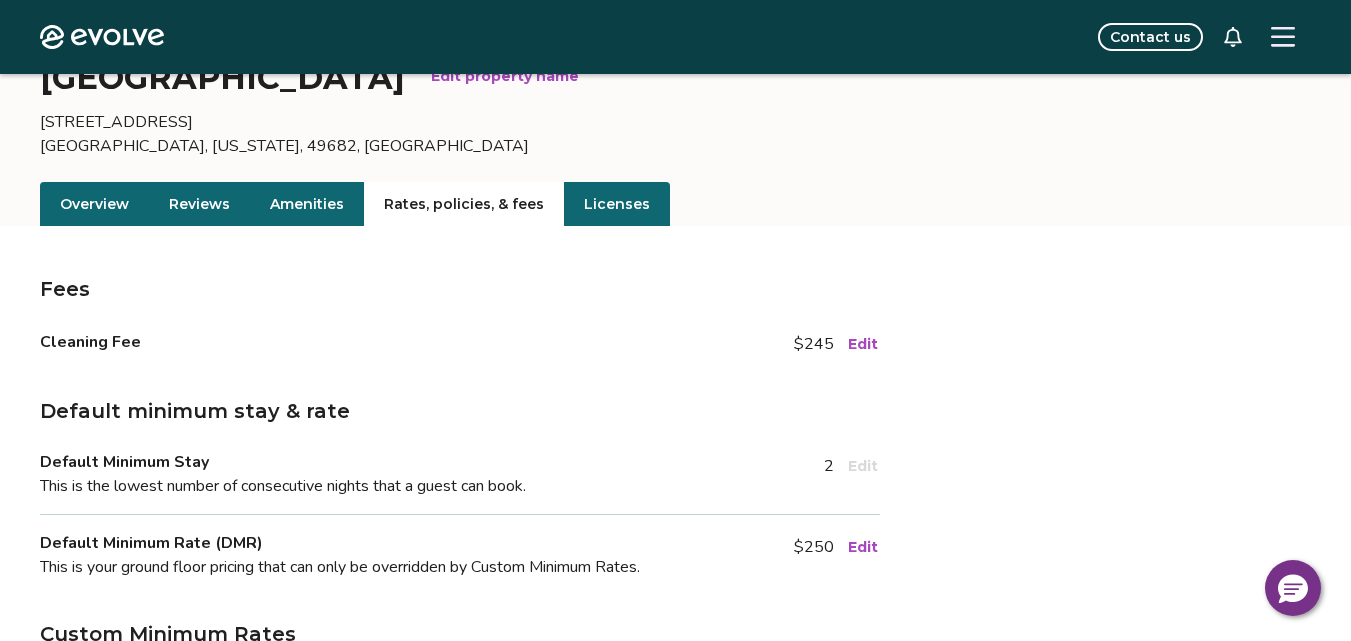 type 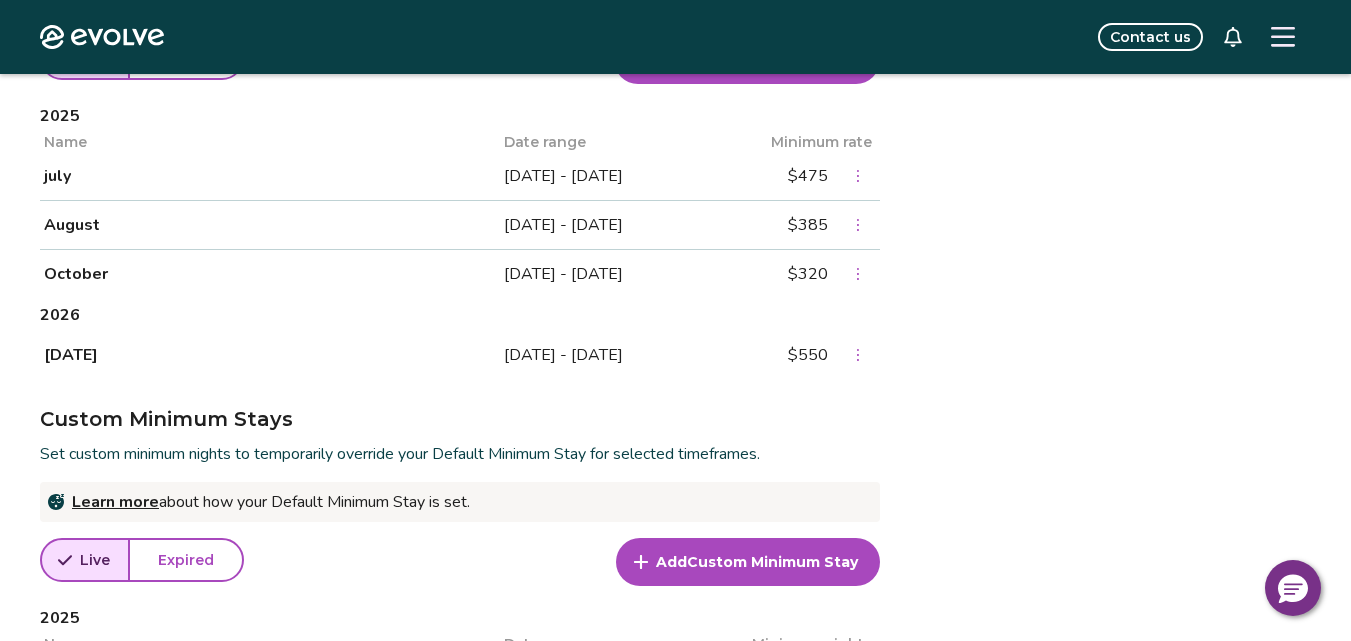 scroll, scrollTop: 920, scrollLeft: 0, axis: vertical 